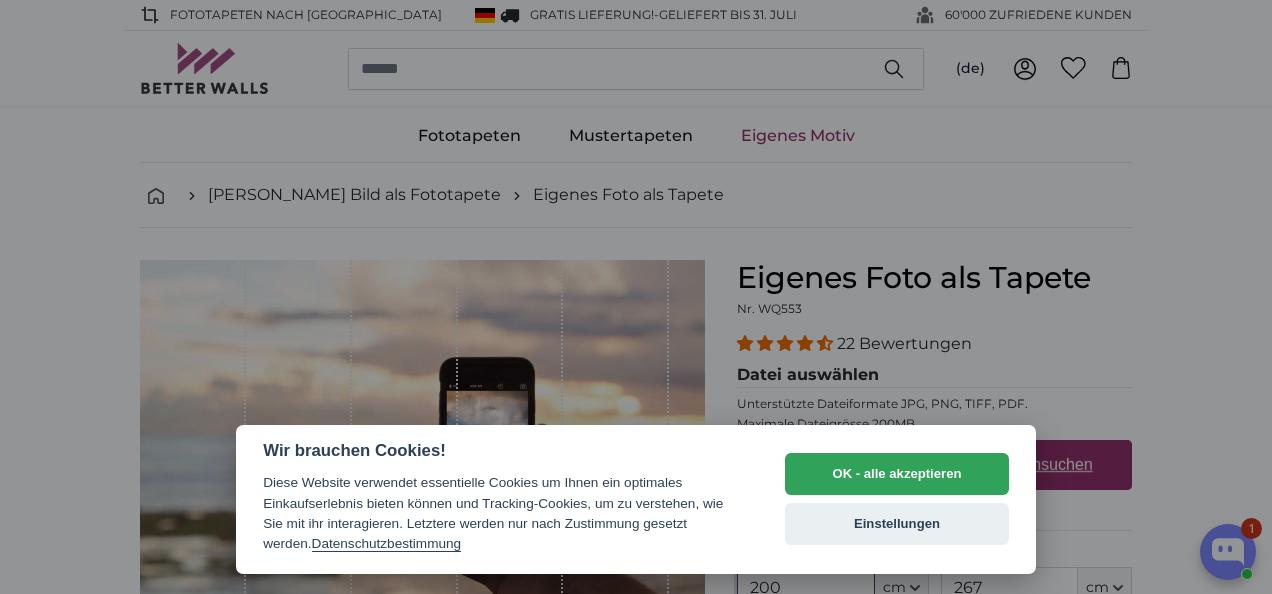 scroll, scrollTop: 0, scrollLeft: 0, axis: both 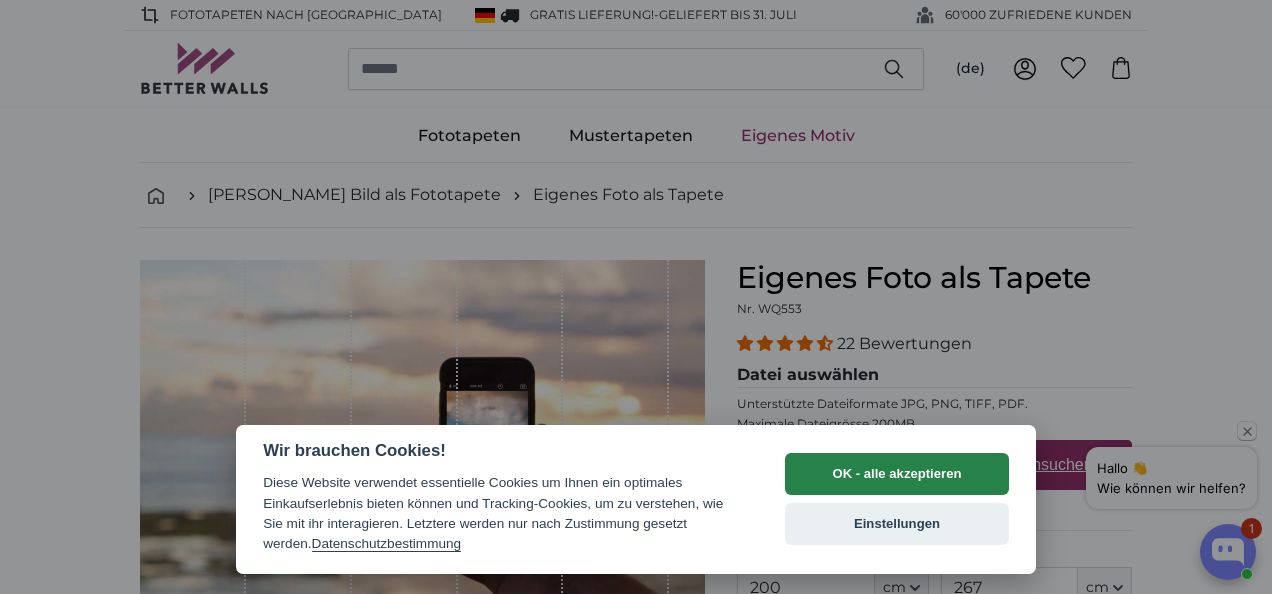 click on "OK - alle akzeptieren" at bounding box center (897, 474) 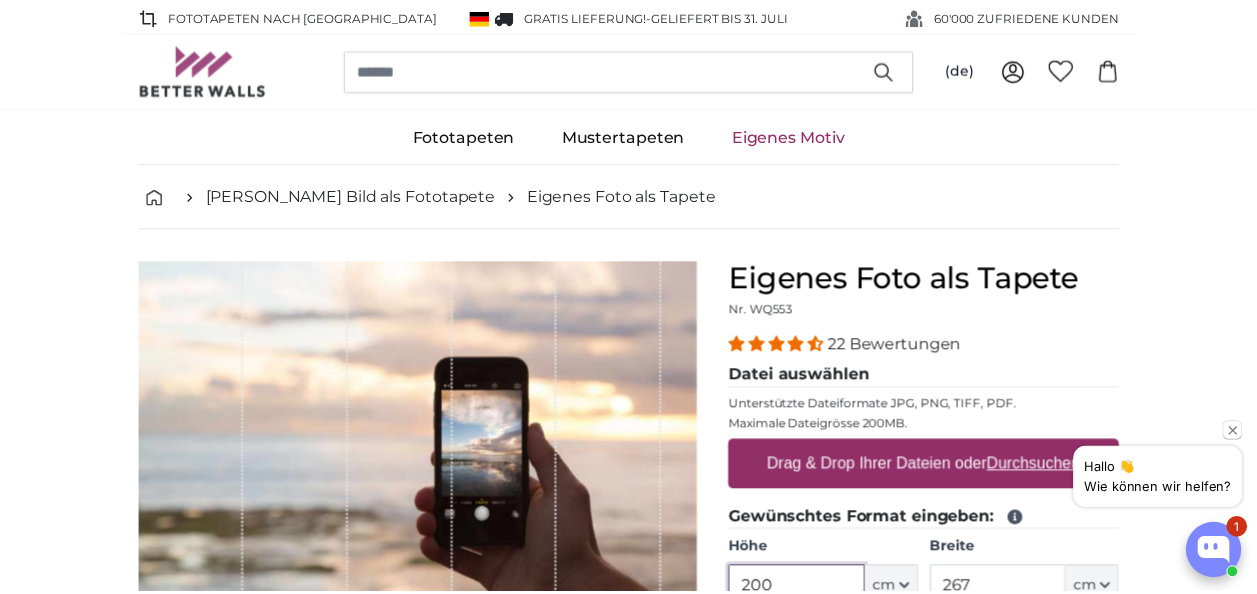 scroll, scrollTop: 12, scrollLeft: 0, axis: vertical 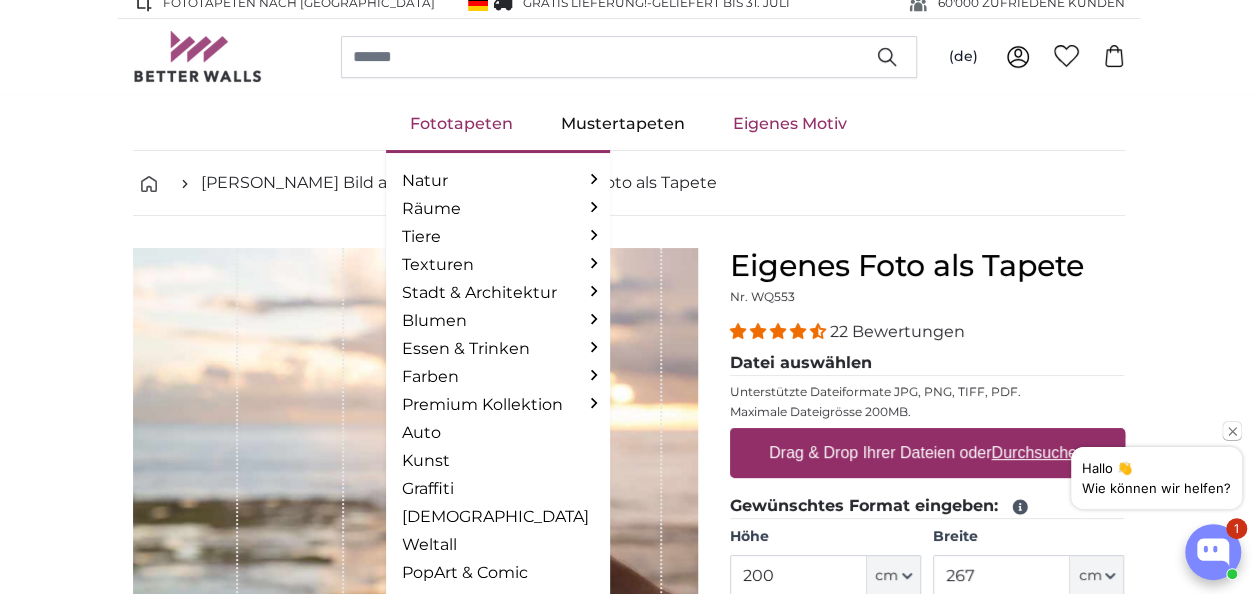 click on "Fototapeten" at bounding box center [461, 124] 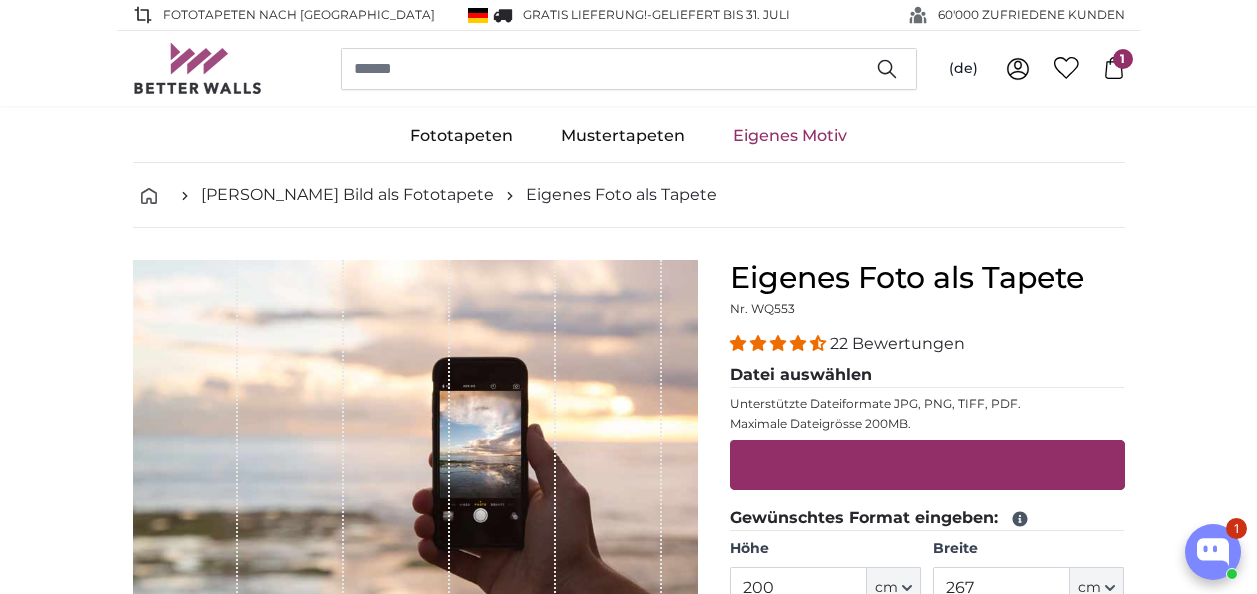 scroll, scrollTop: 0, scrollLeft: 0, axis: both 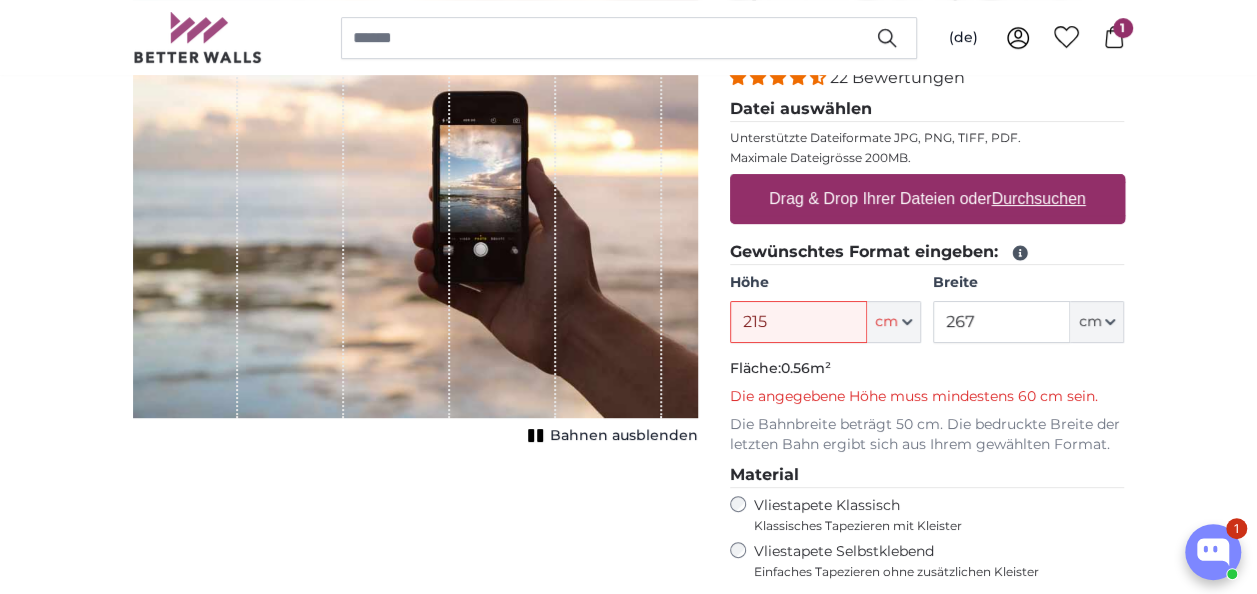 type on "215" 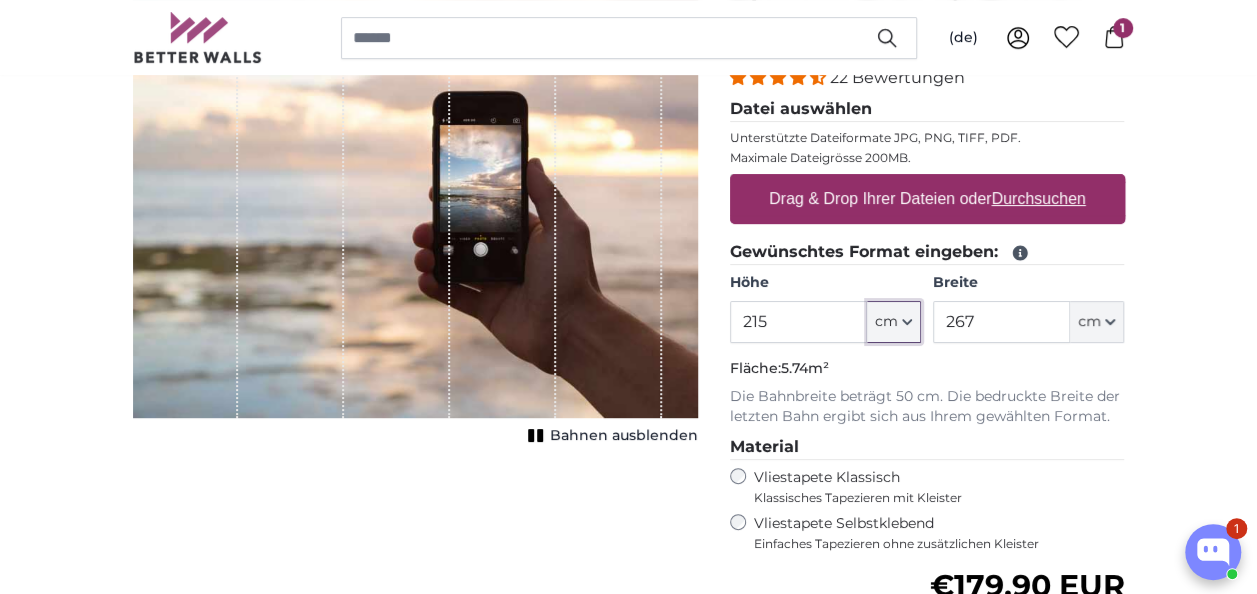 type 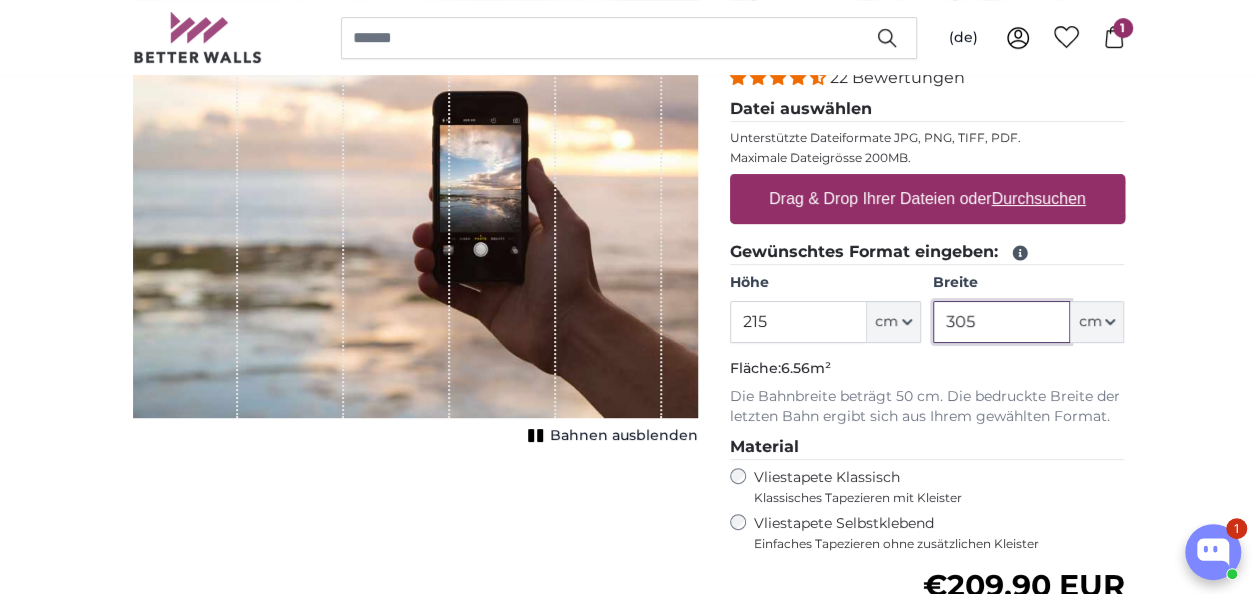 type on "305" 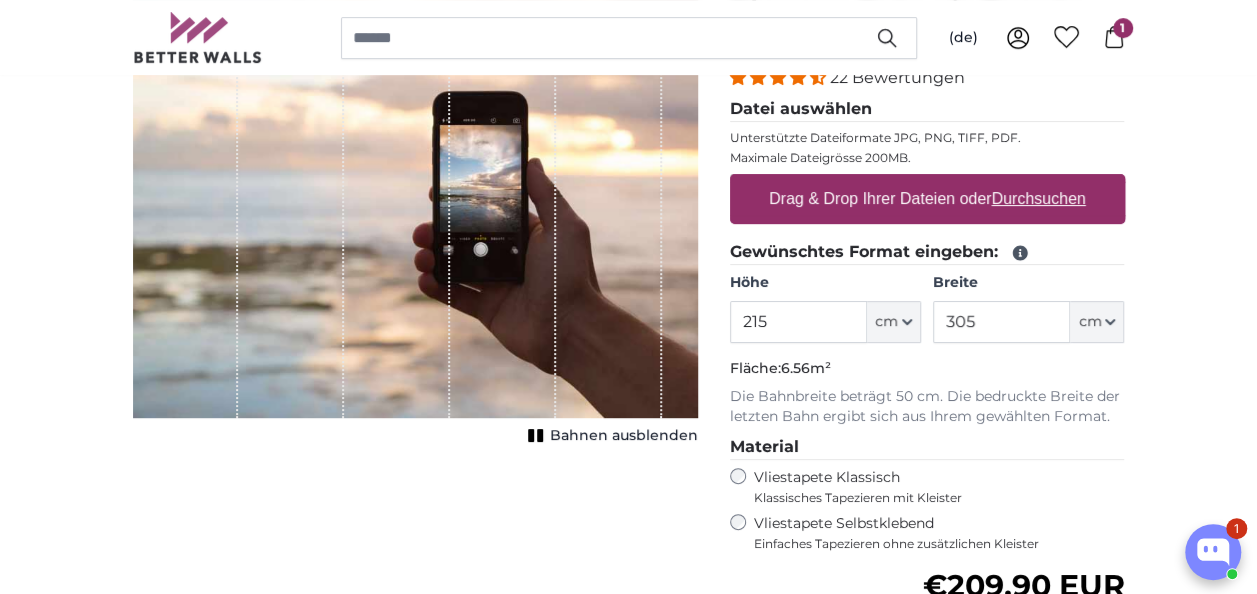 click on "Durchsuchen" at bounding box center [1038, 198] 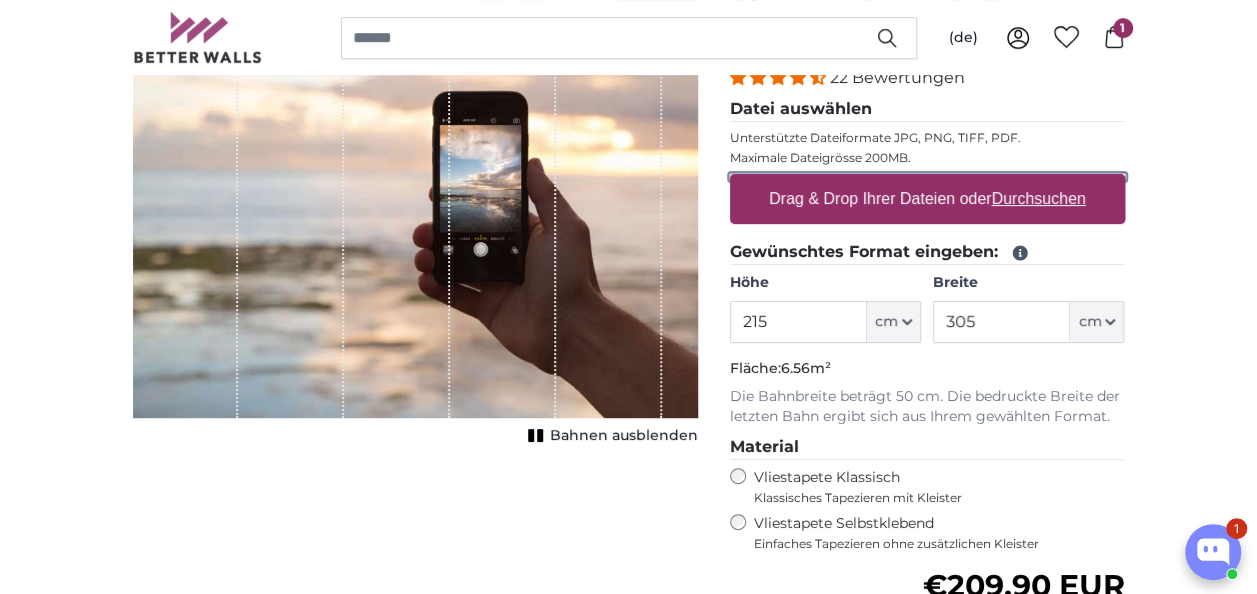click on "Drag & Drop Ihrer Dateien oder  Durchsuchen" at bounding box center (927, 177) 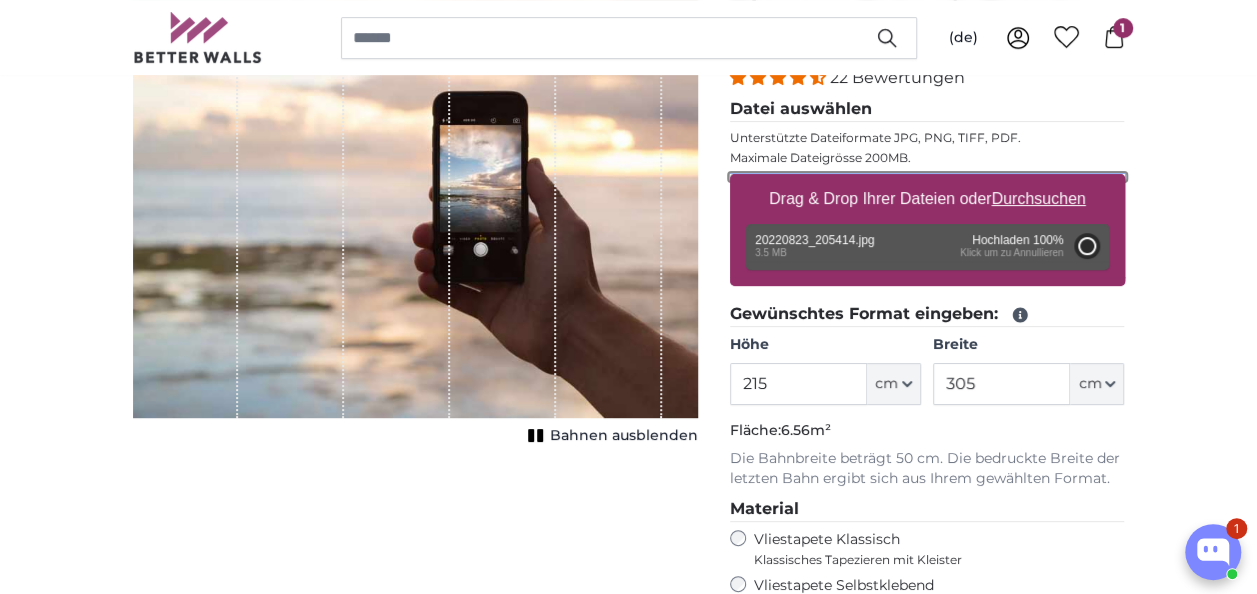 type on "200" 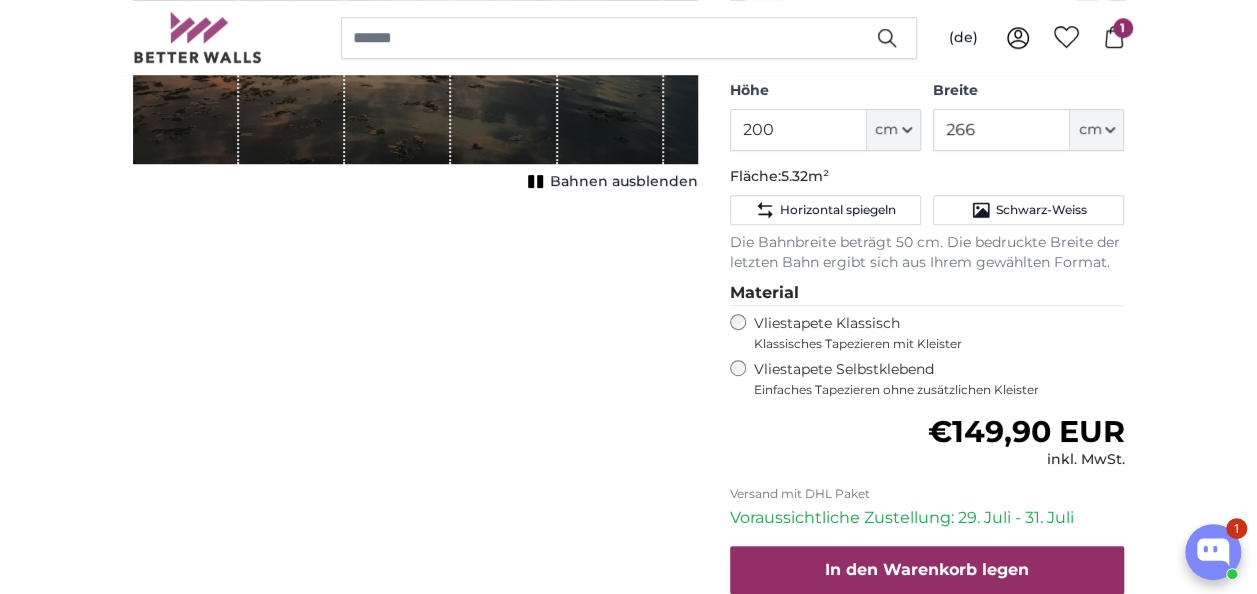 scroll, scrollTop: 640, scrollLeft: 0, axis: vertical 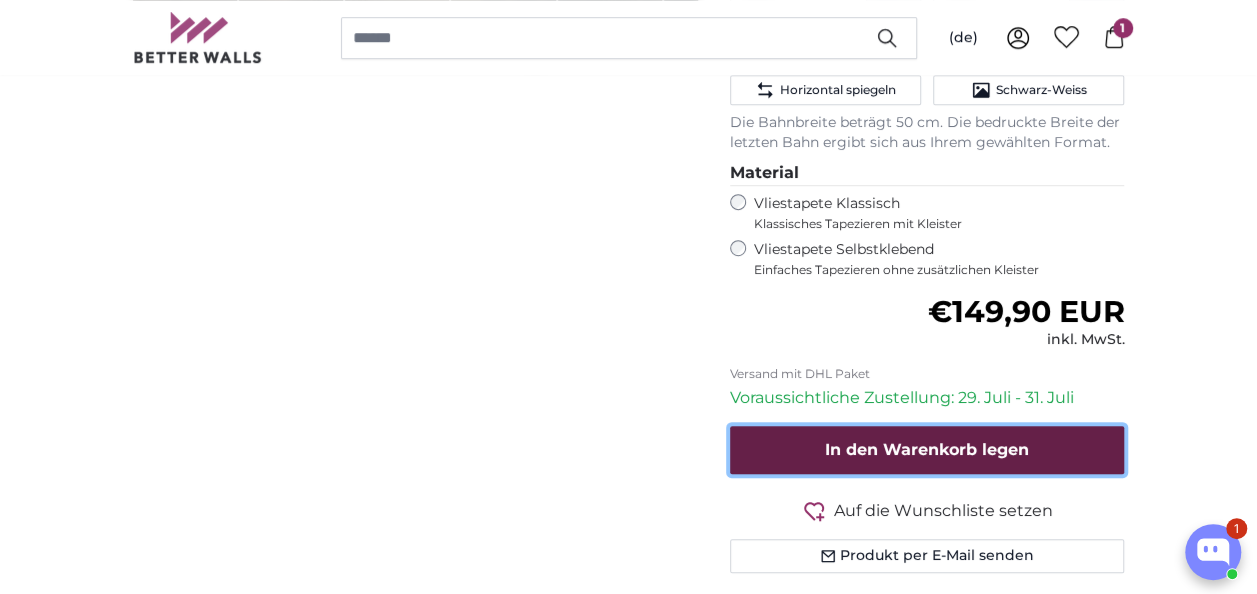click on "In den Warenkorb legen" at bounding box center [927, 450] 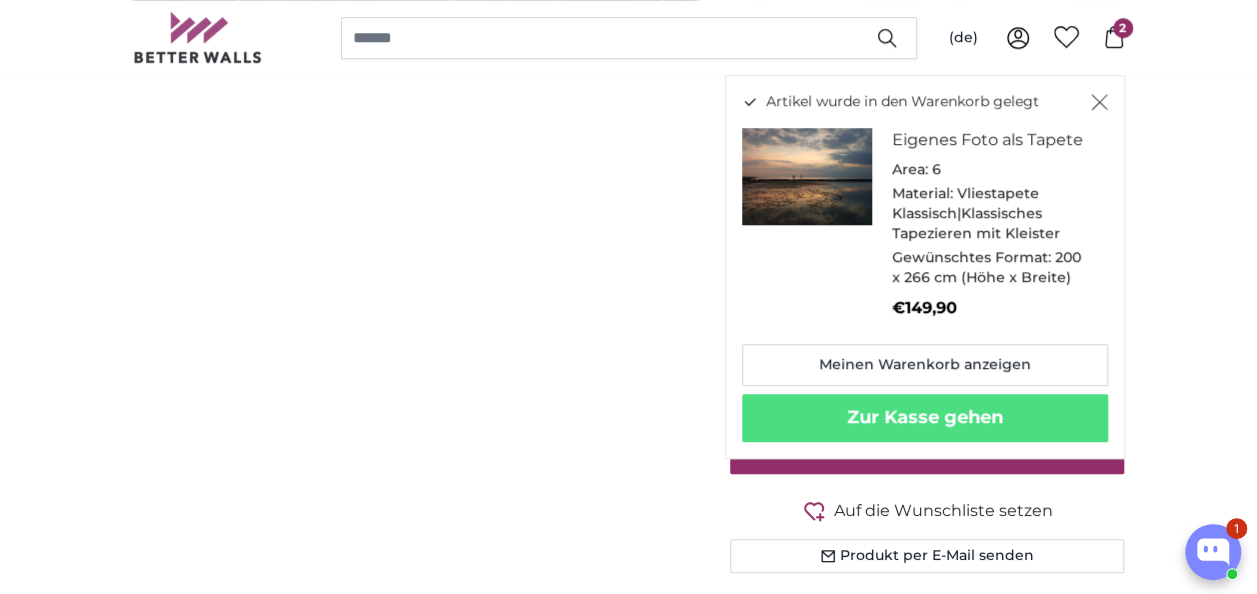 click 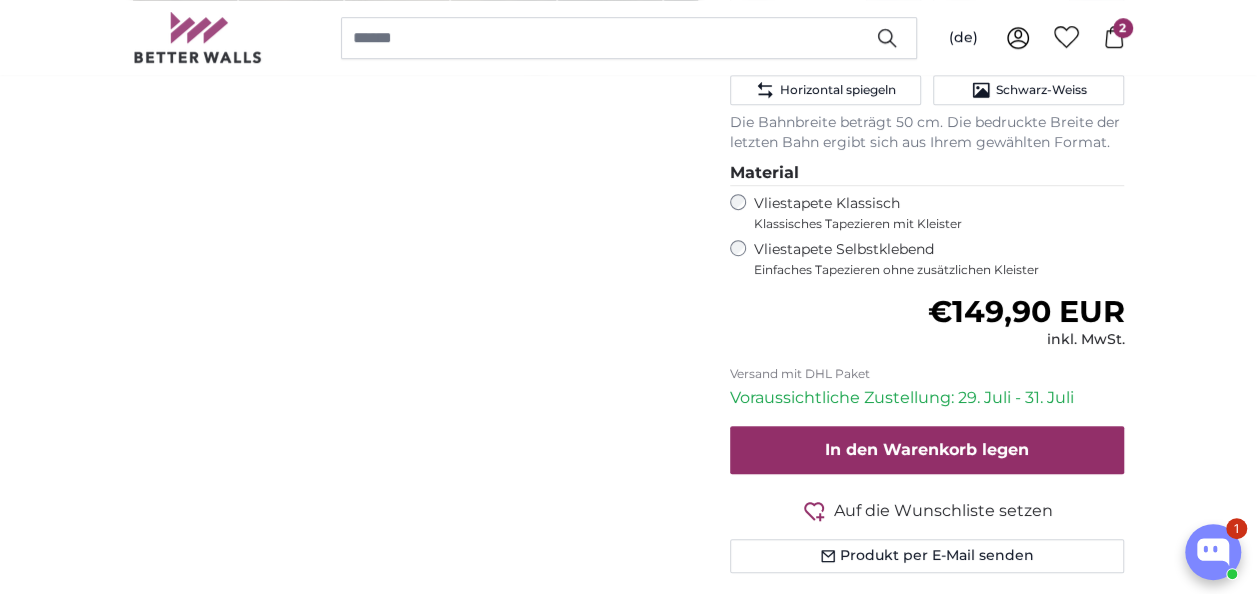 scroll, scrollTop: 120, scrollLeft: 0, axis: vertical 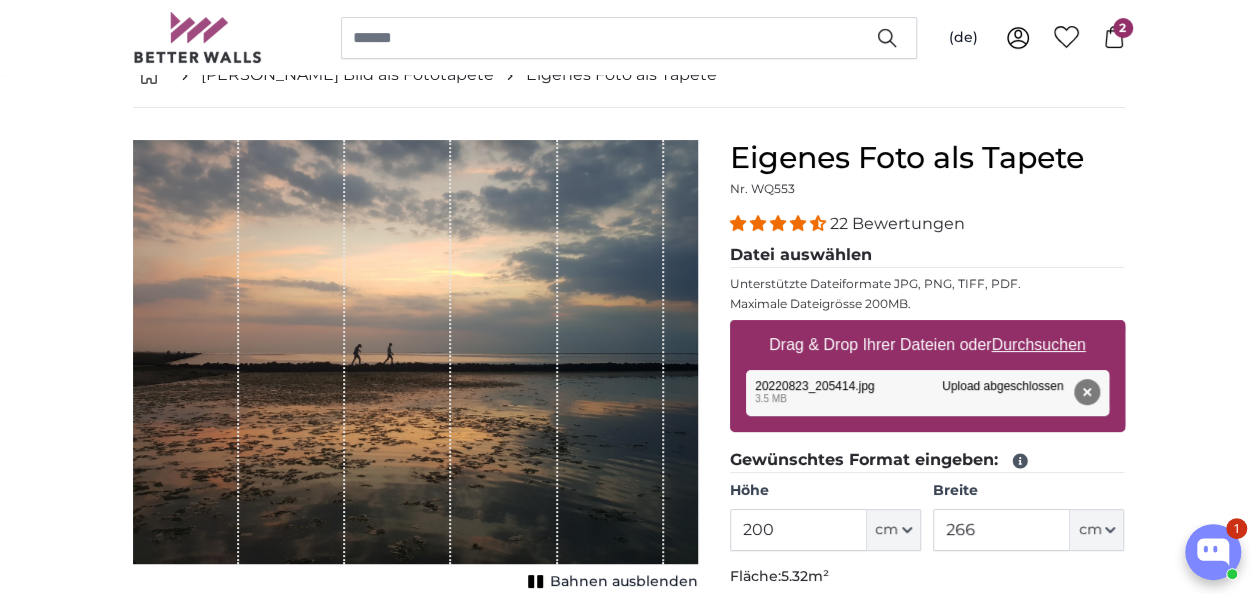 click on "Durchsuchen" at bounding box center (1038, 344) 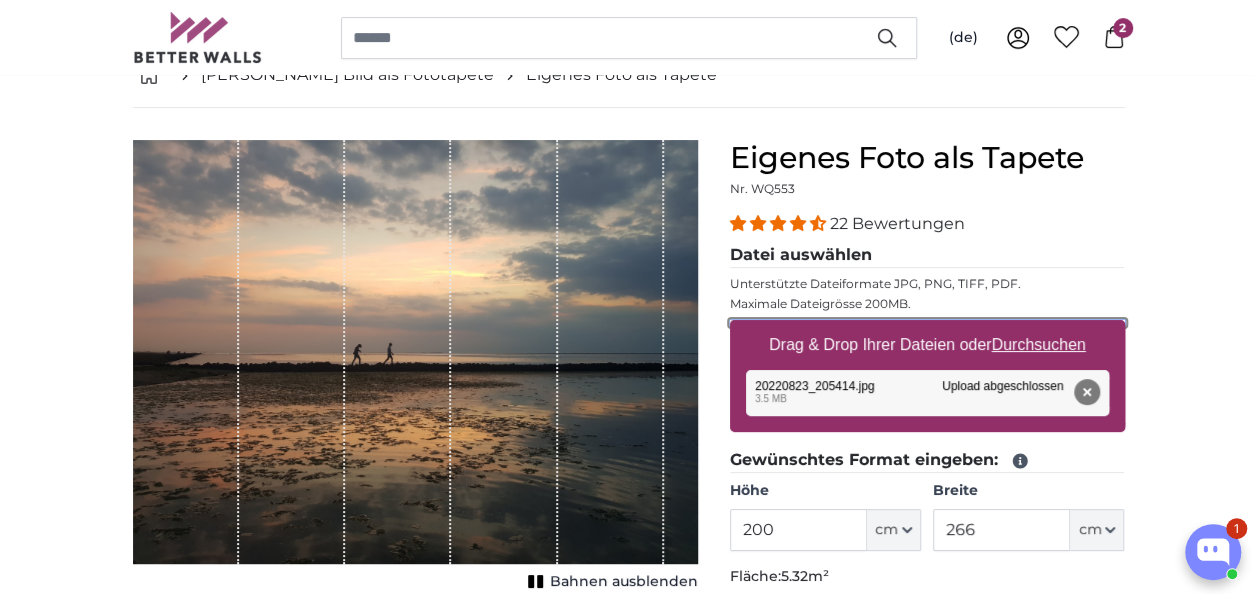 click on "Drag & Drop Ihrer Dateien oder  Durchsuchen" at bounding box center (927, 323) 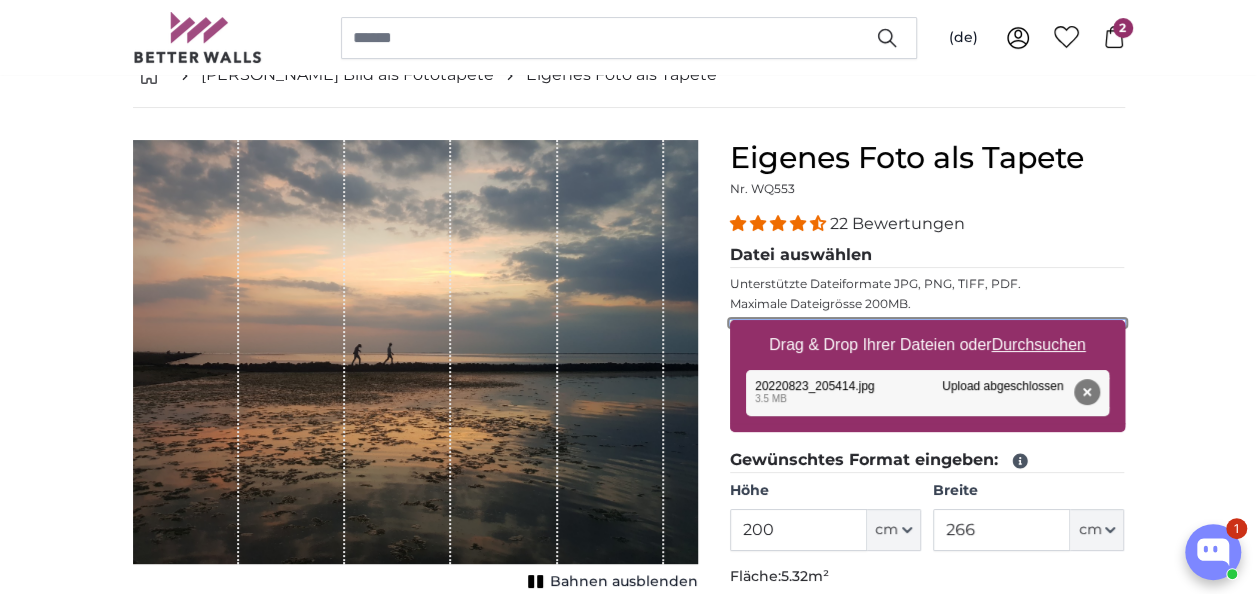 type on "**********" 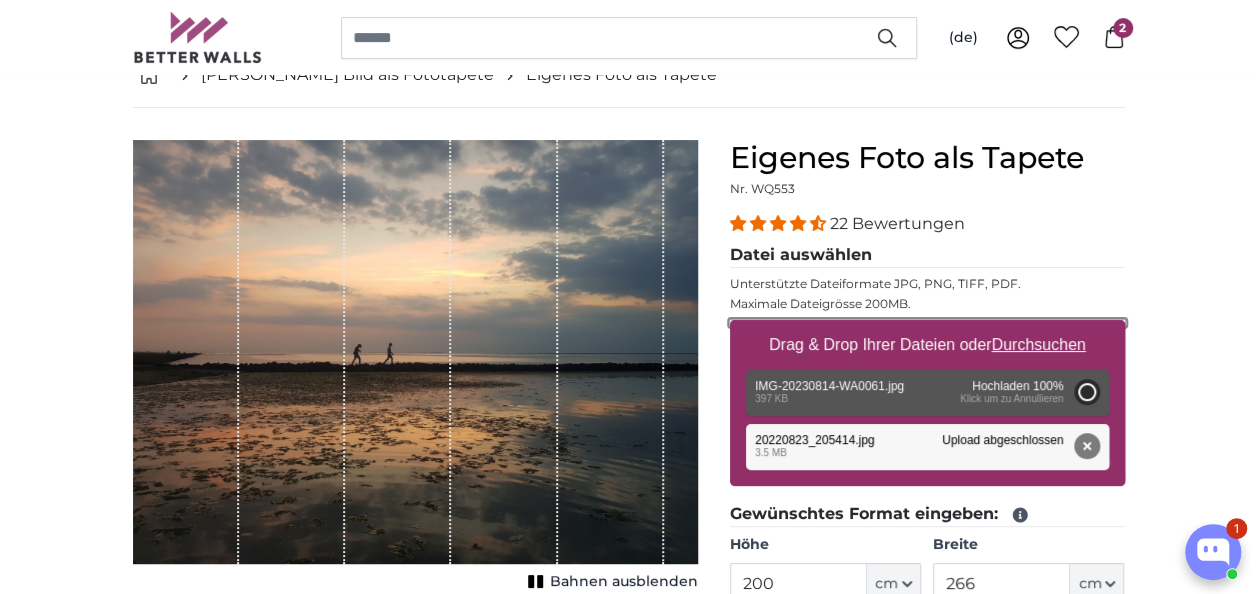 type on "69" 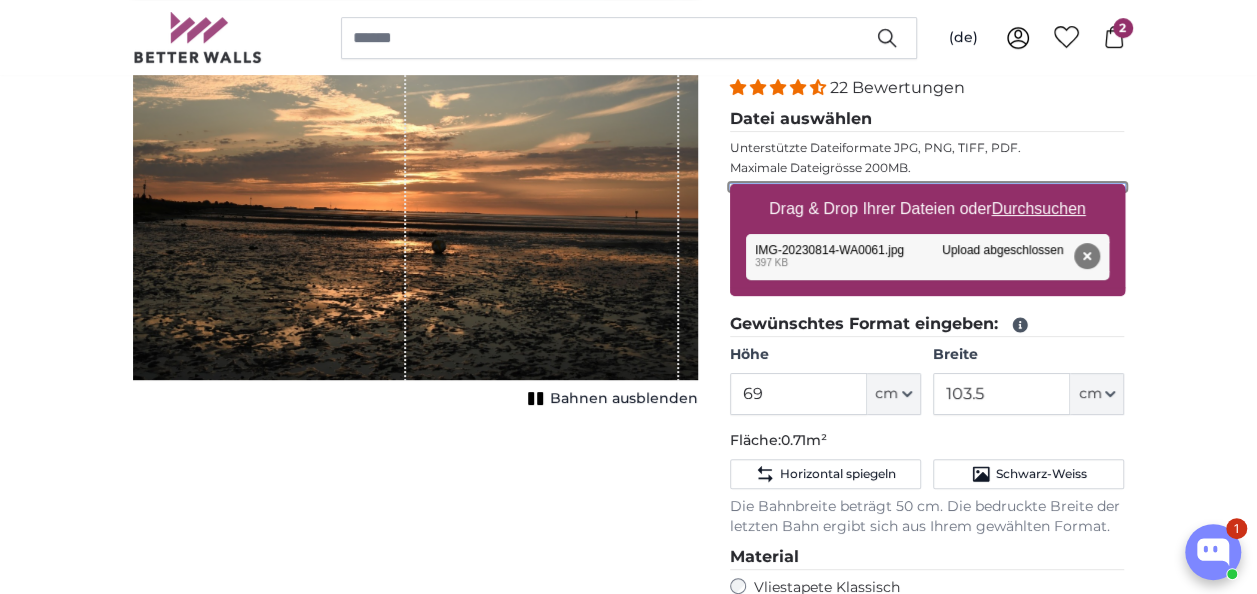 scroll, scrollTop: 280, scrollLeft: 0, axis: vertical 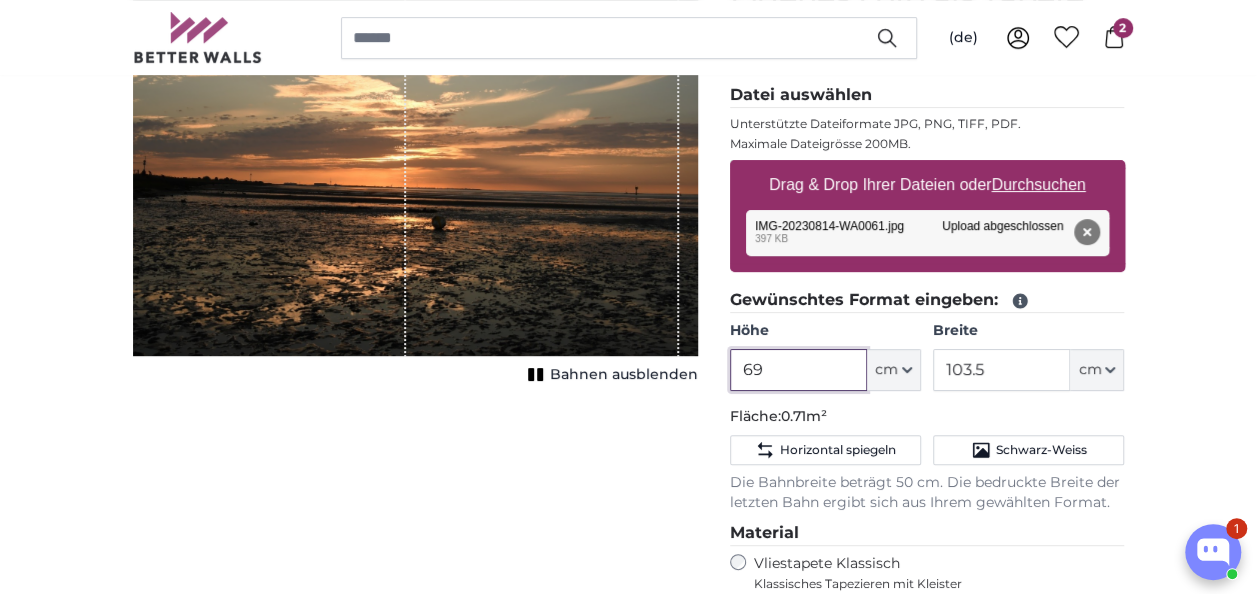 click on "69" at bounding box center [798, 370] 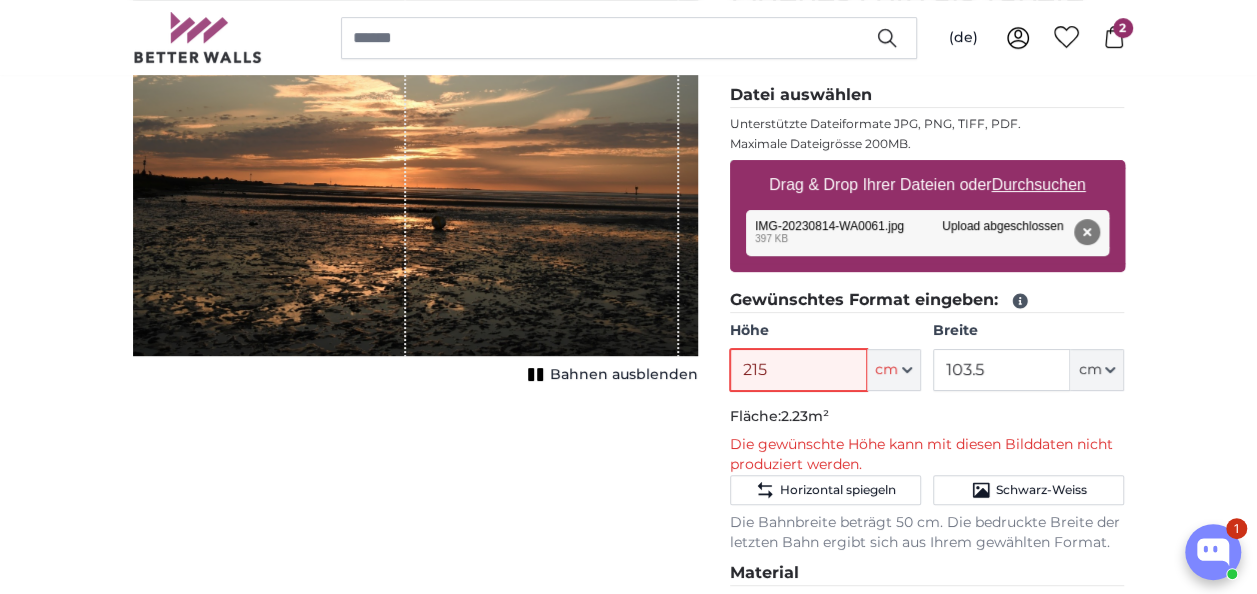 type on "215" 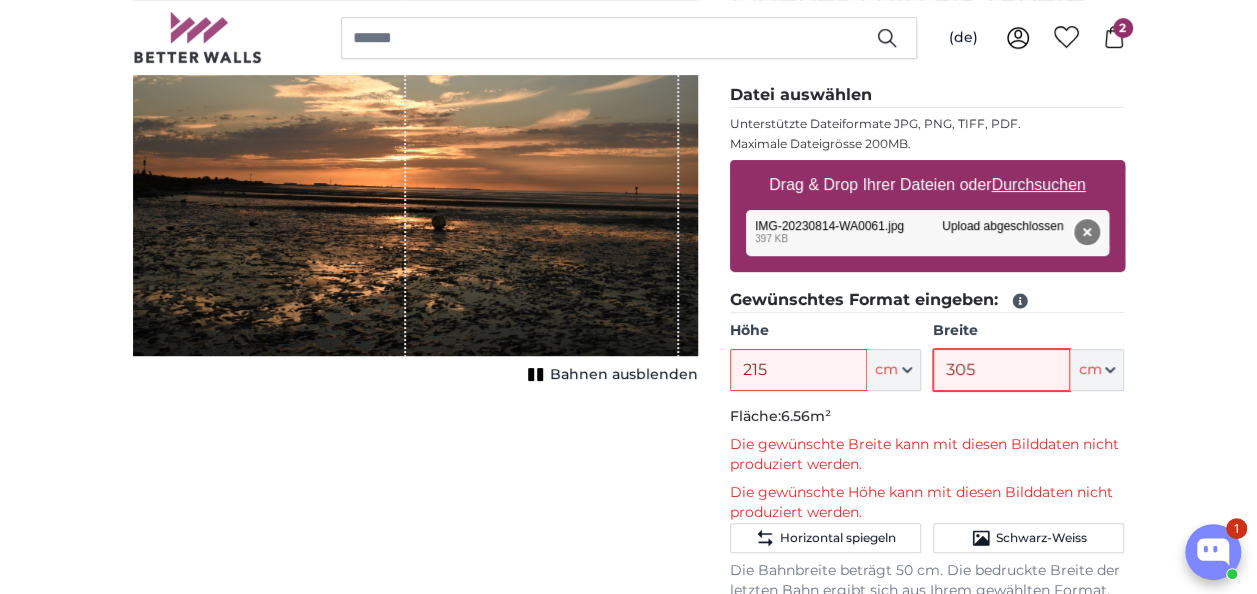 type on "305" 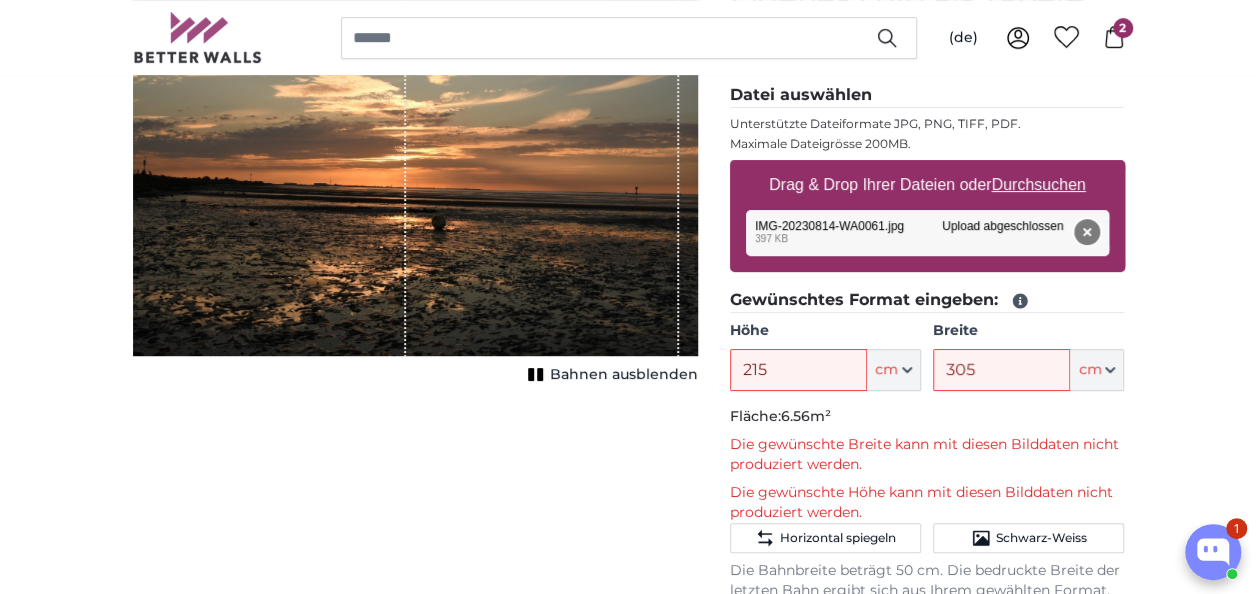 click on "Entfernen" at bounding box center (1086, 232) 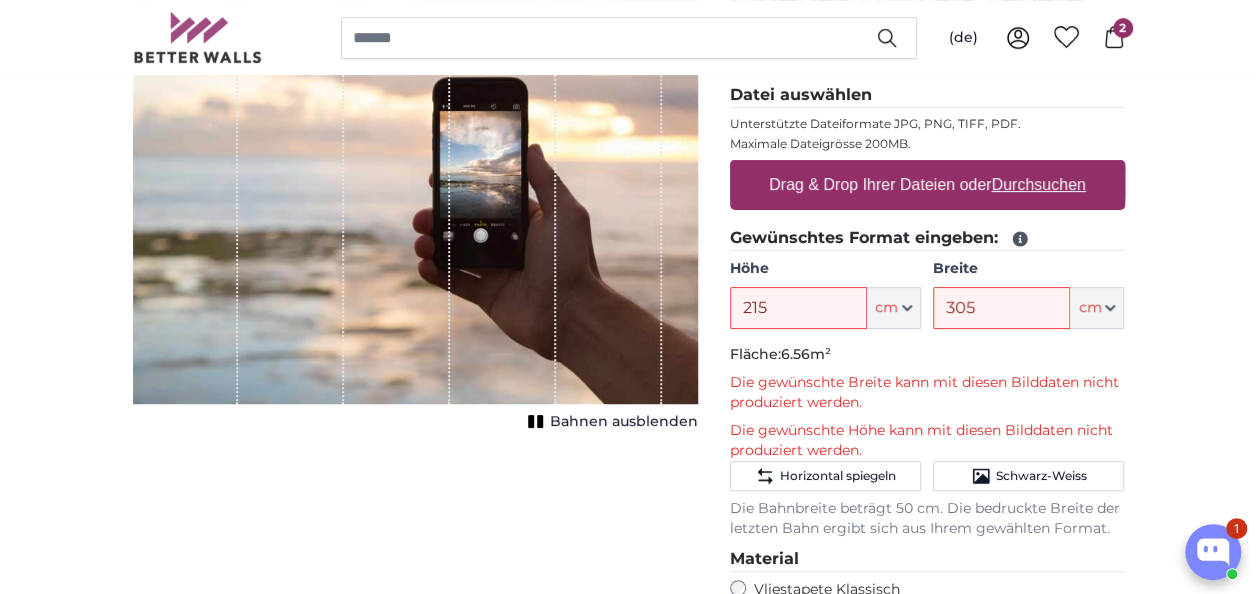 click on "Durchsuchen" at bounding box center (1038, 184) 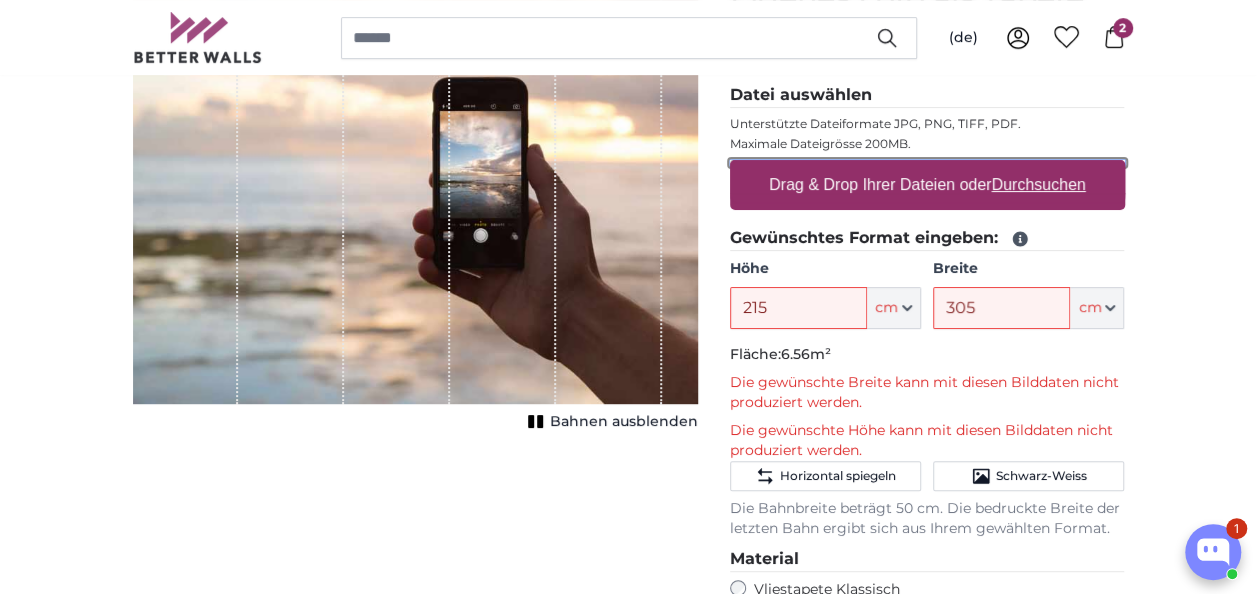 click on "Drag & Drop Ihrer Dateien oder  Durchsuchen" at bounding box center (927, 163) 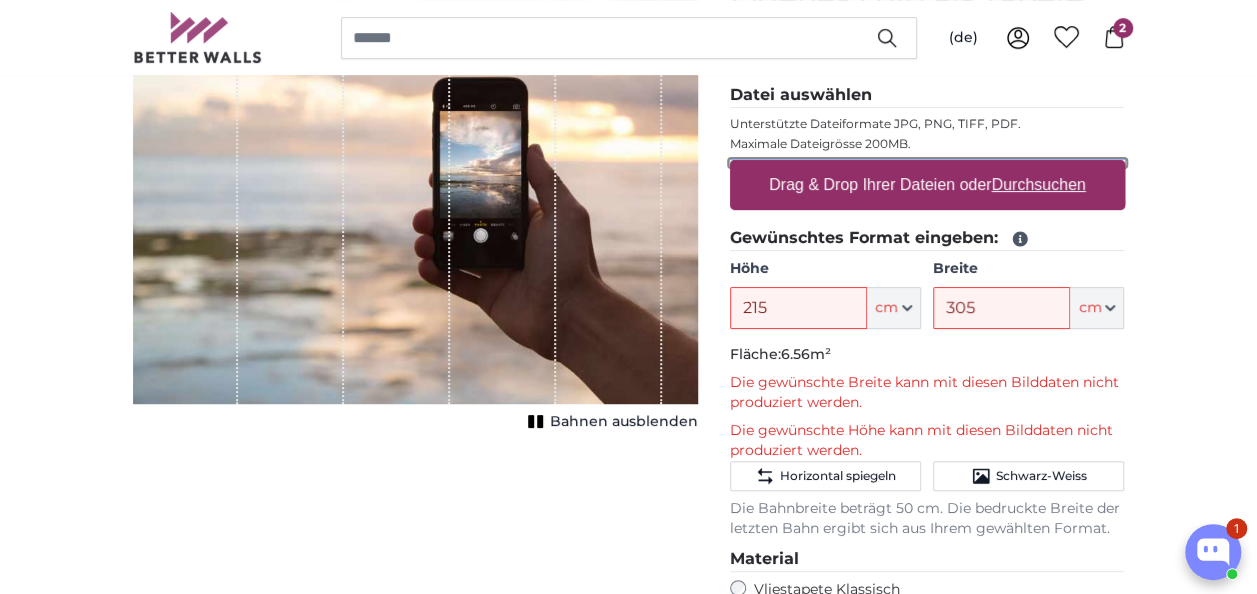 type on "**********" 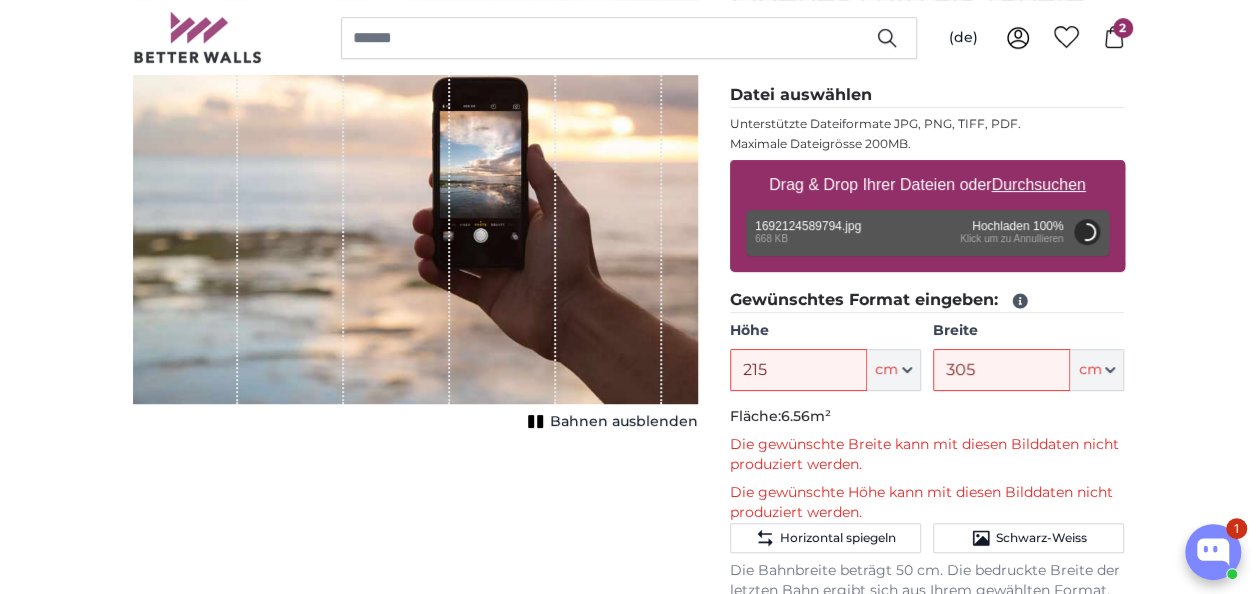 type on "135" 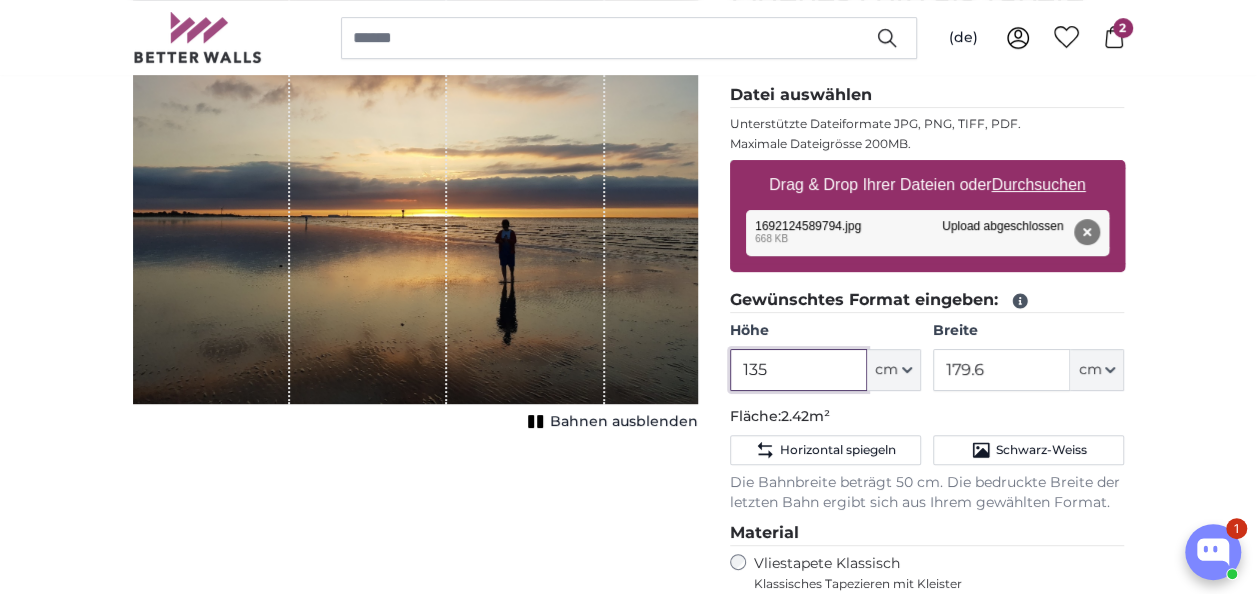 click on "135" at bounding box center [798, 370] 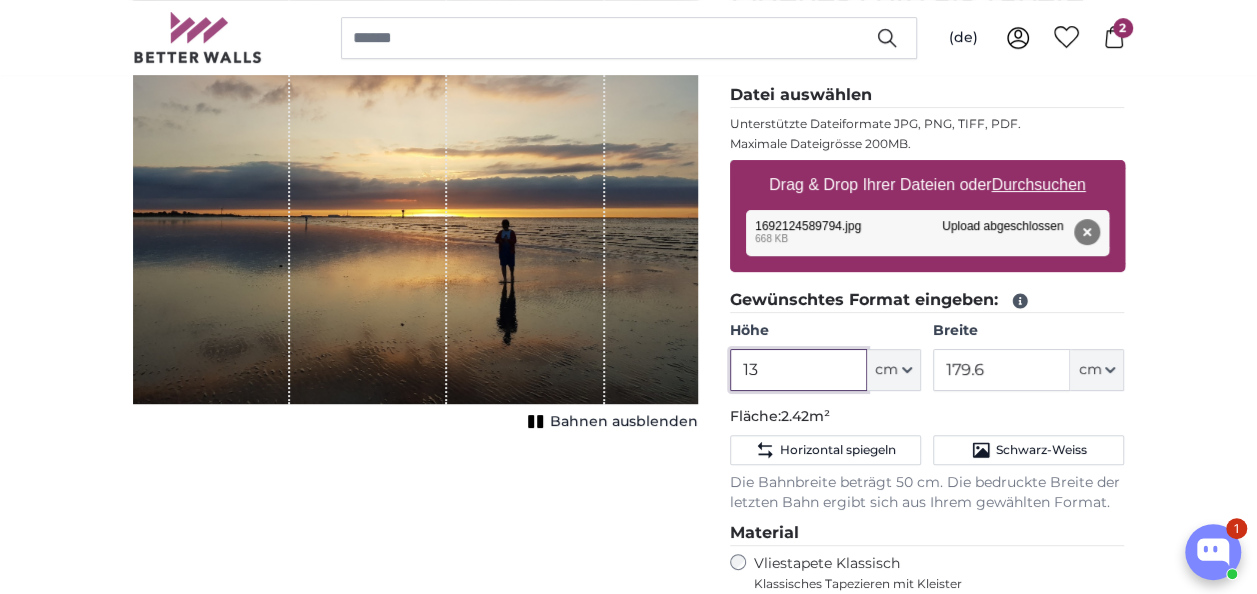 type on "1" 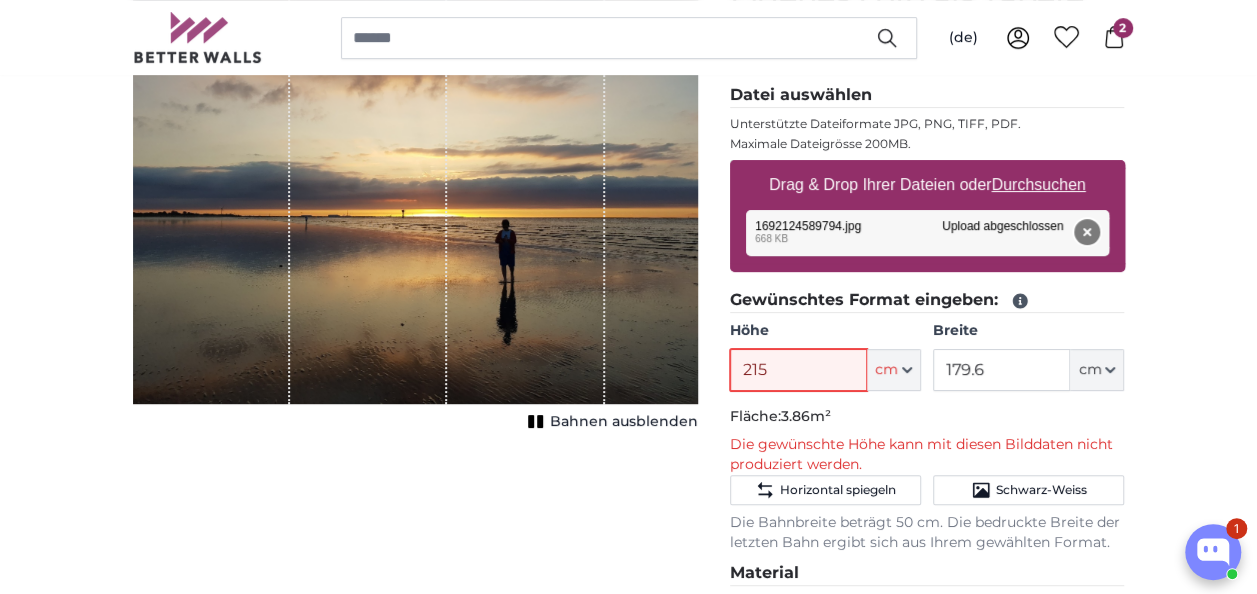 type on "215" 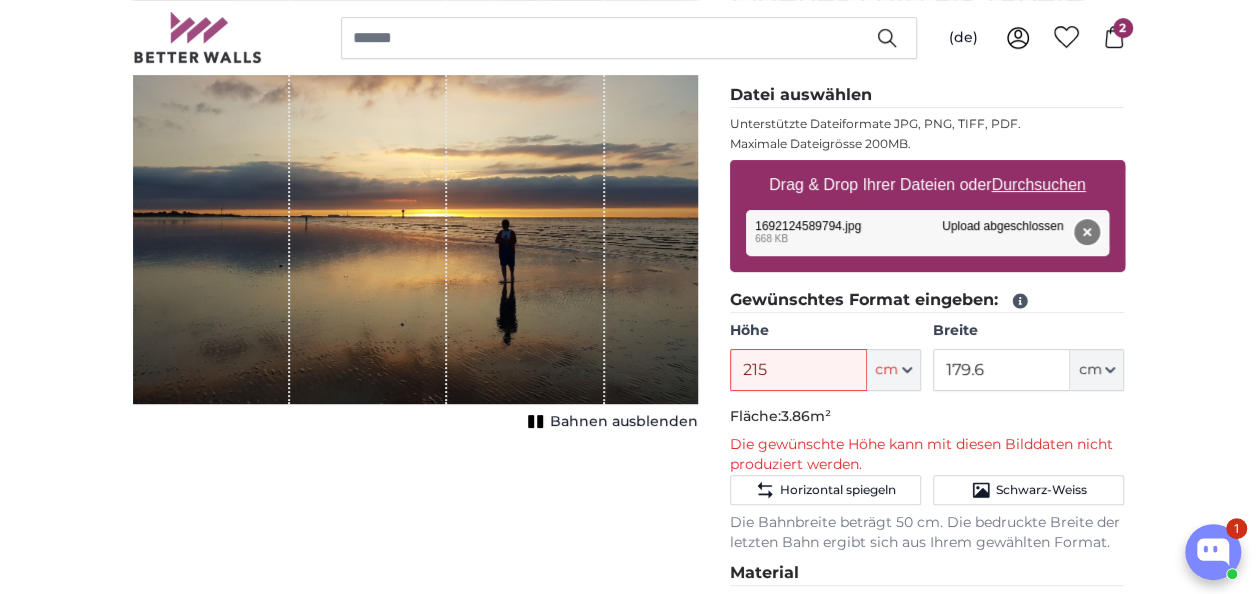 click on "Entfernen" at bounding box center (1086, 232) 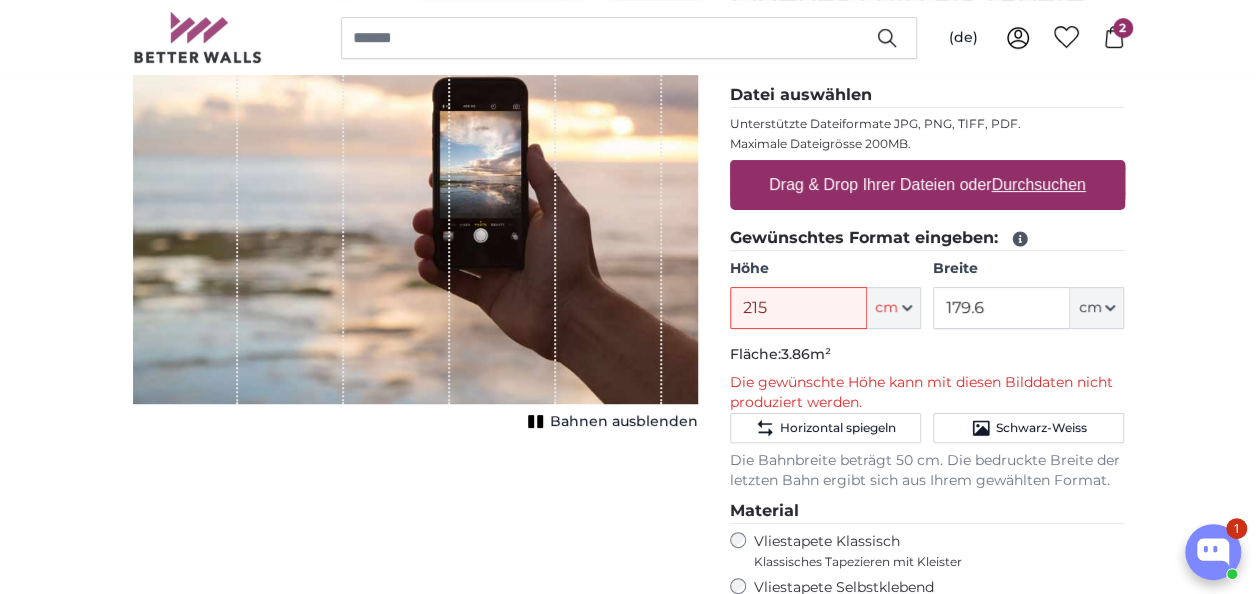 click on "Durchsuchen" at bounding box center (1038, 184) 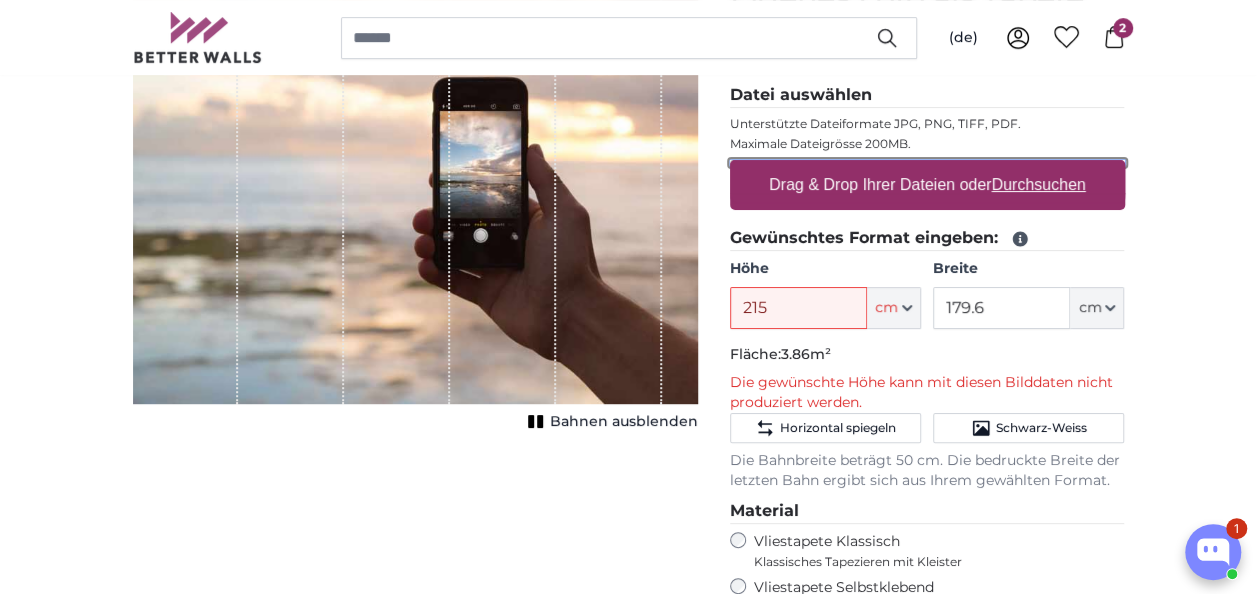 click on "Drag & Drop Ihrer Dateien oder  Durchsuchen" at bounding box center (927, 163) 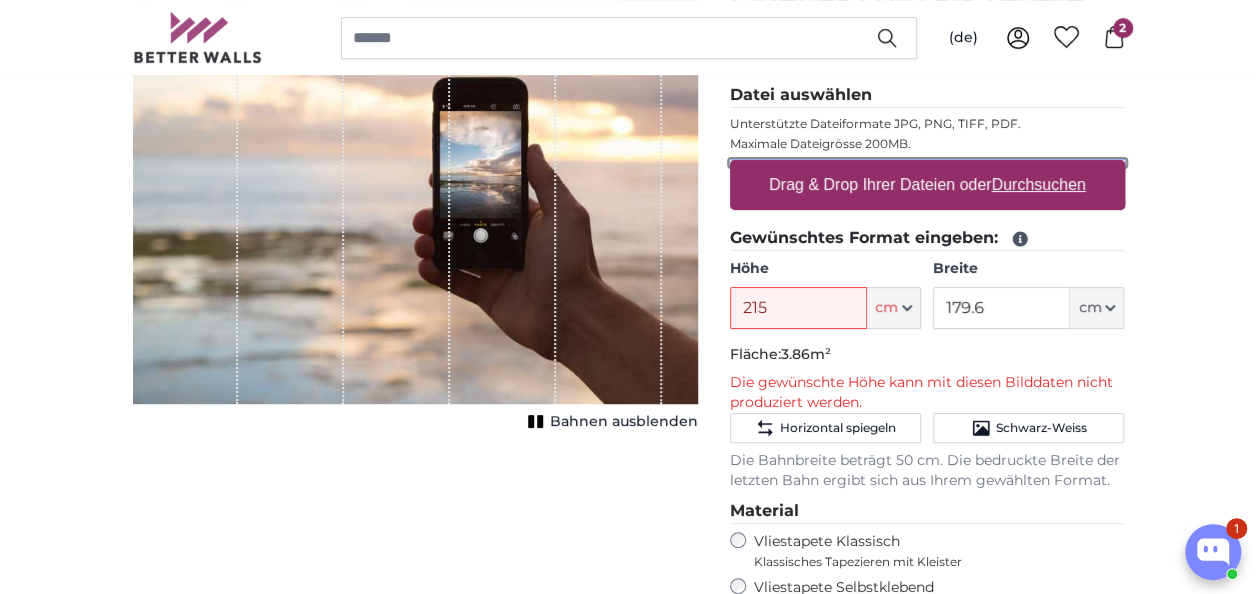 type on "**********" 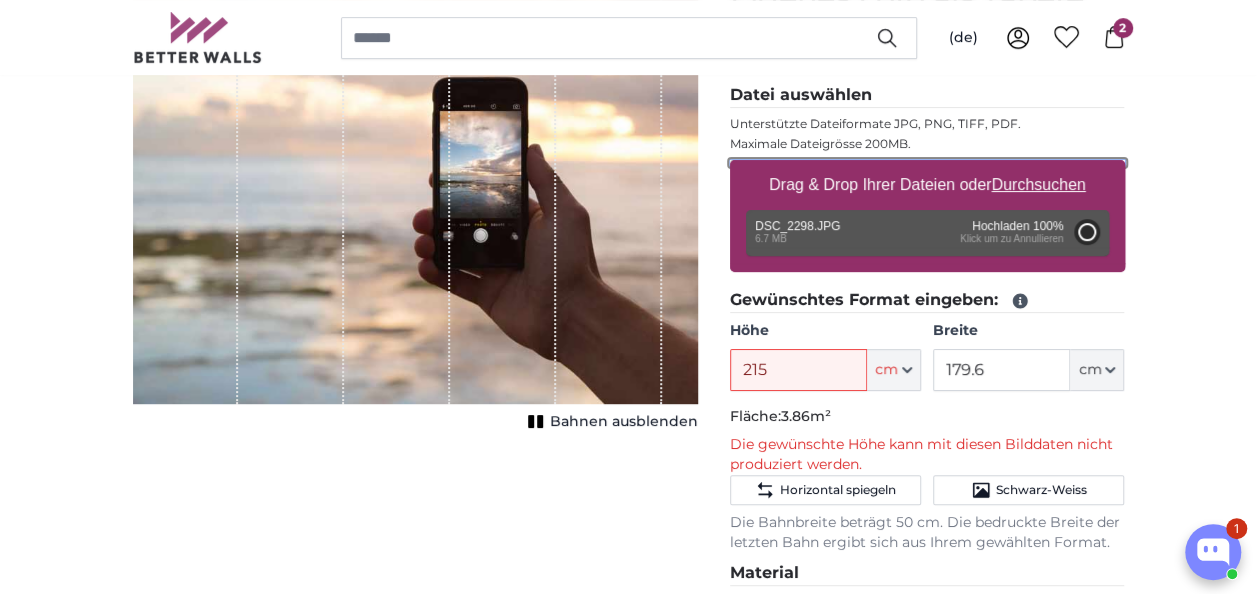 type on "200" 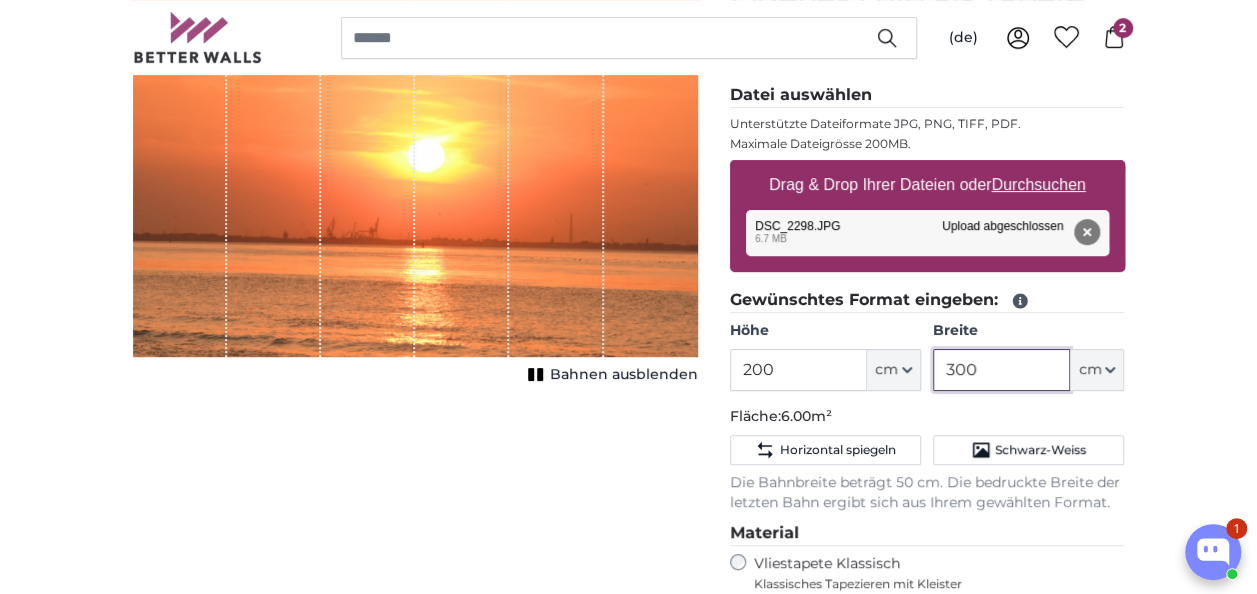 click on "300" at bounding box center [1001, 370] 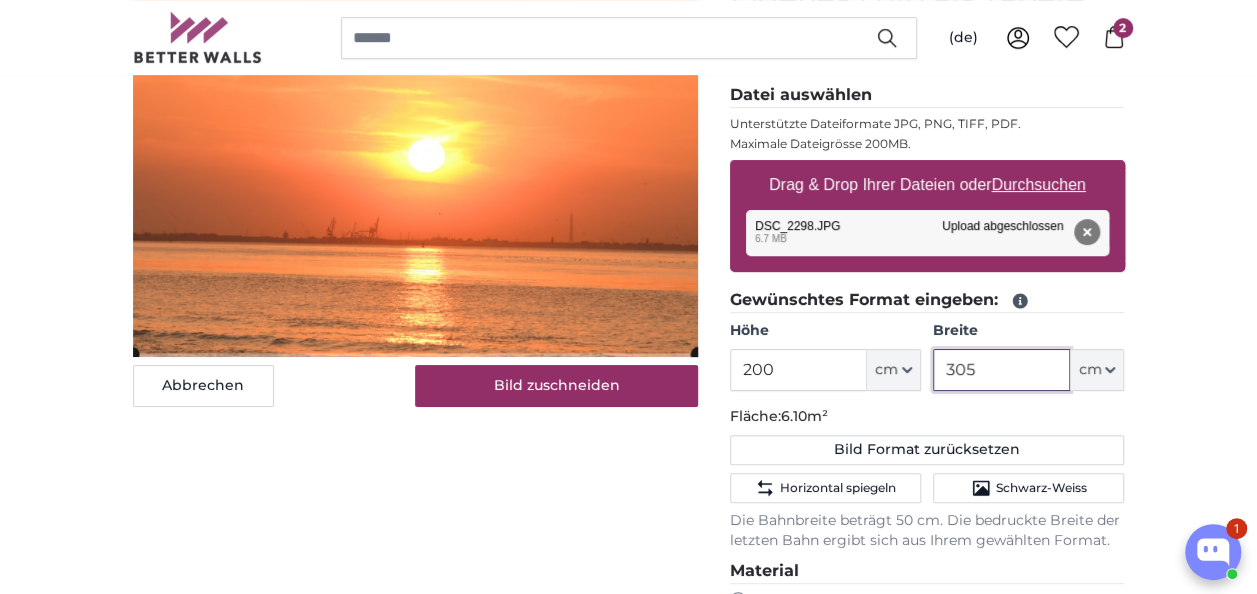 type on "305" 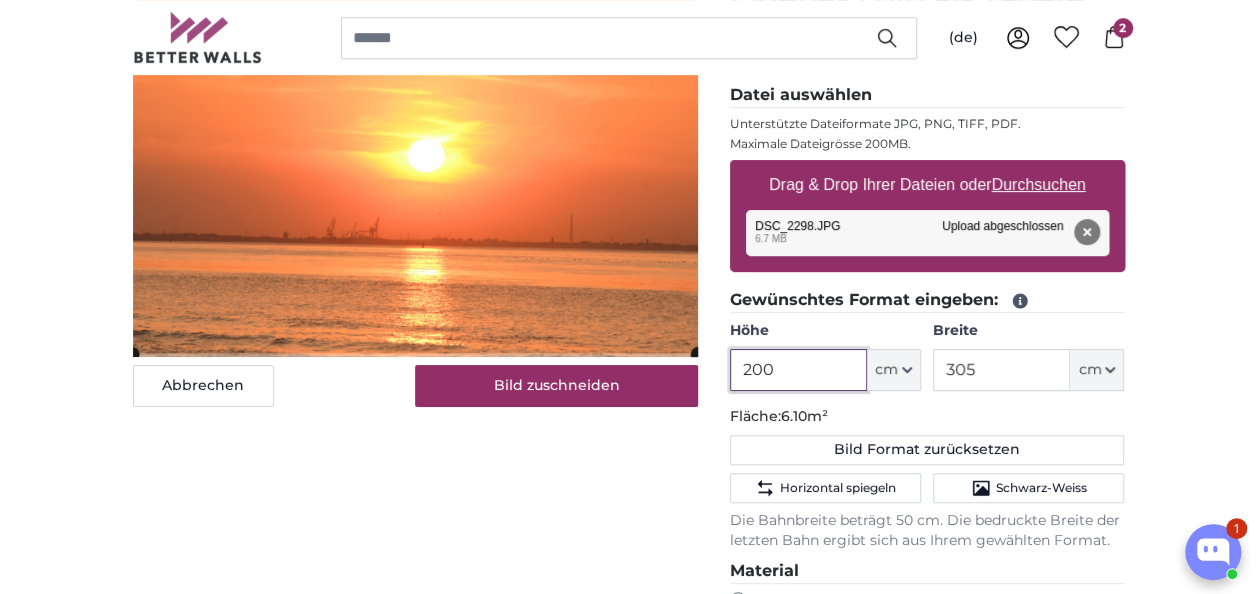 click on "200" at bounding box center (798, 370) 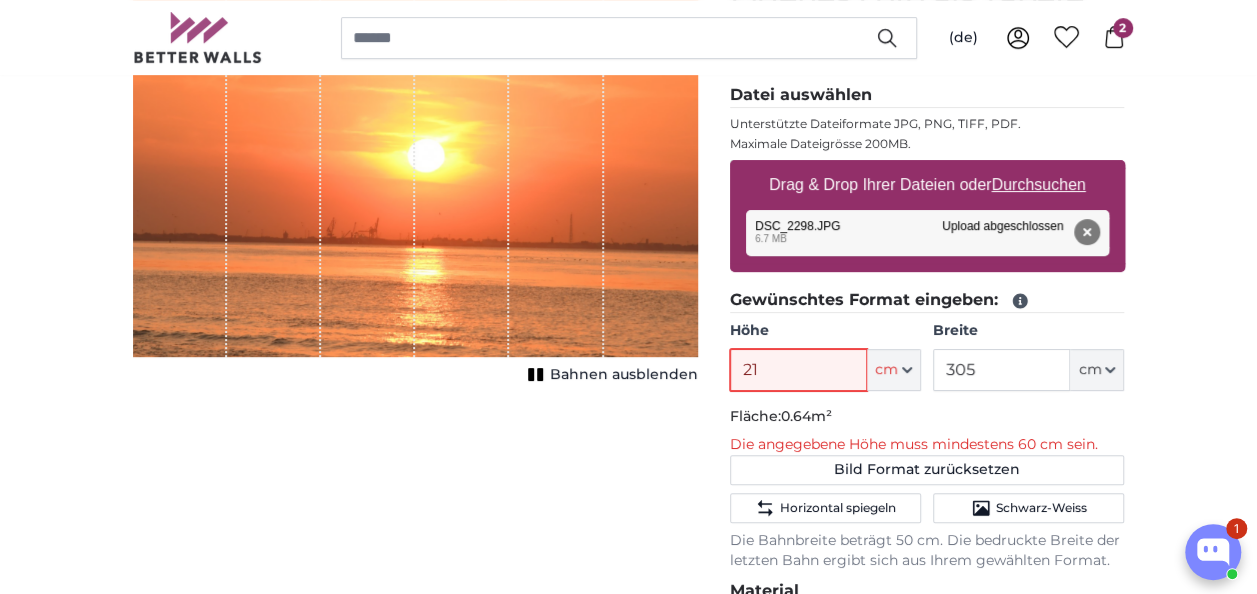 type on "215" 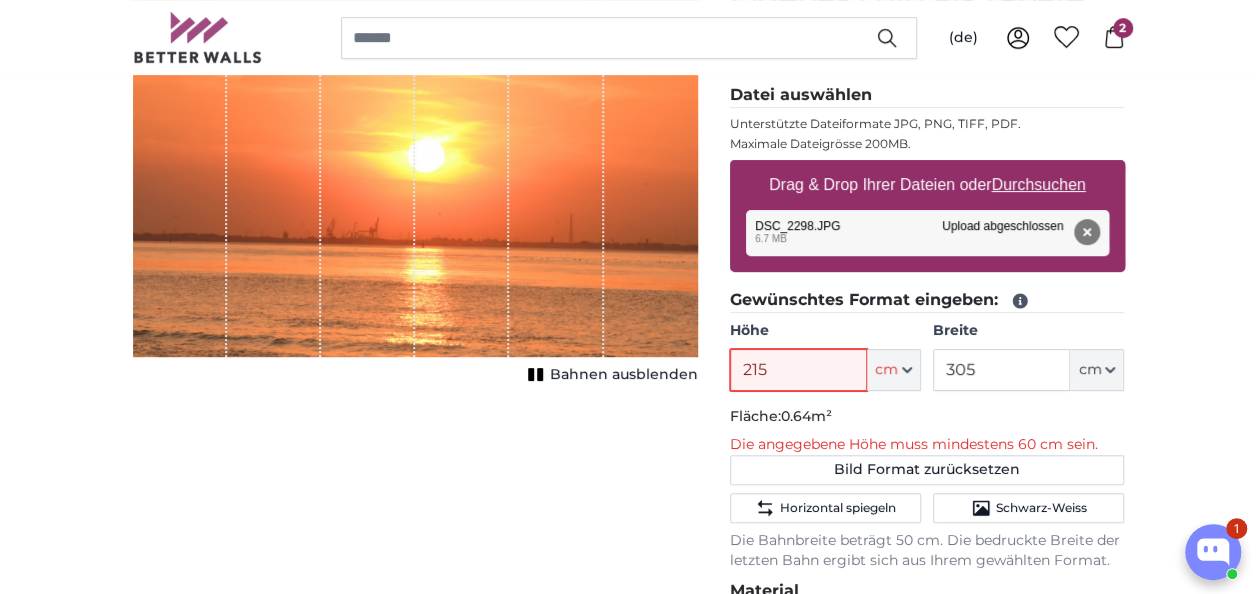 type 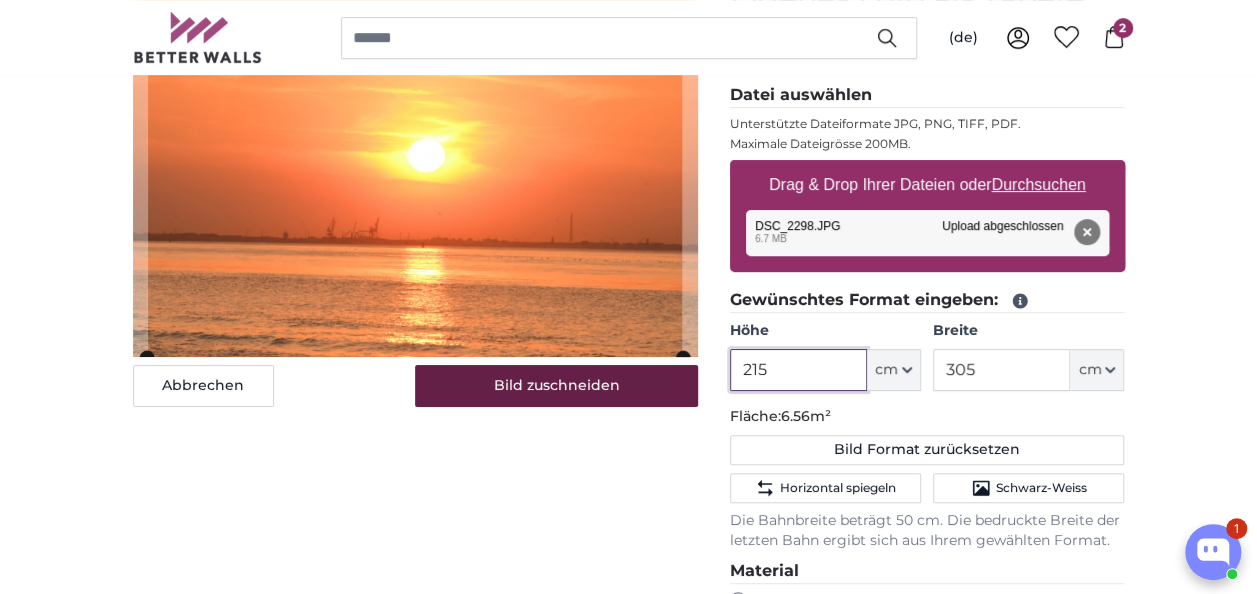 type on "215" 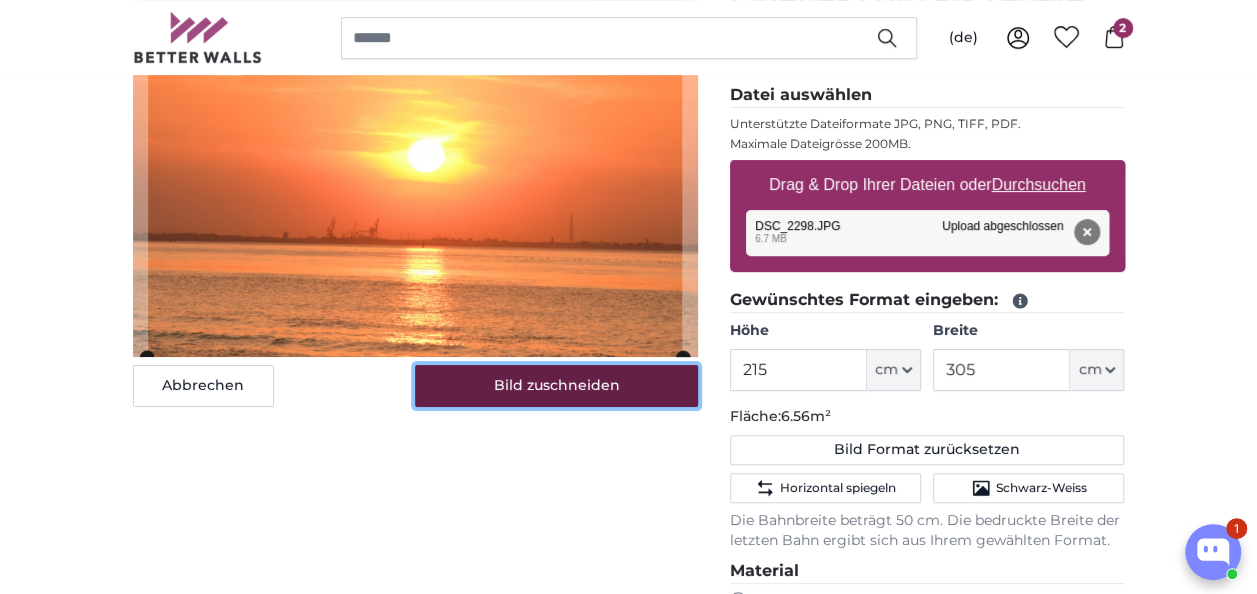 click on "Bild zuschneiden" at bounding box center (556, 386) 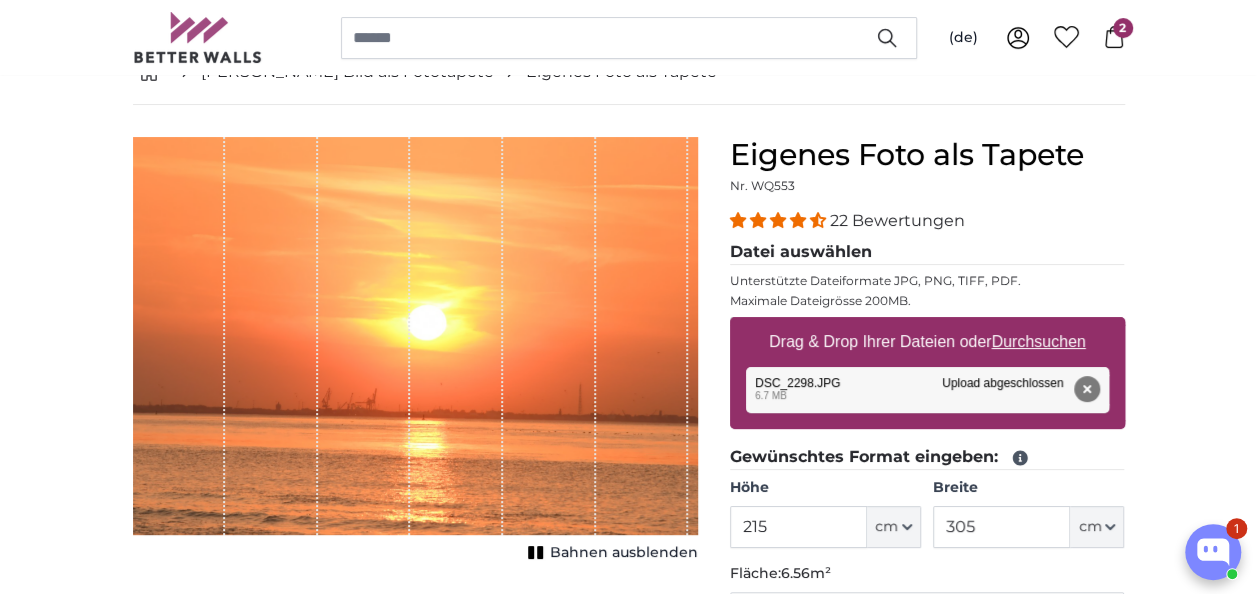 scroll, scrollTop: 162, scrollLeft: 0, axis: vertical 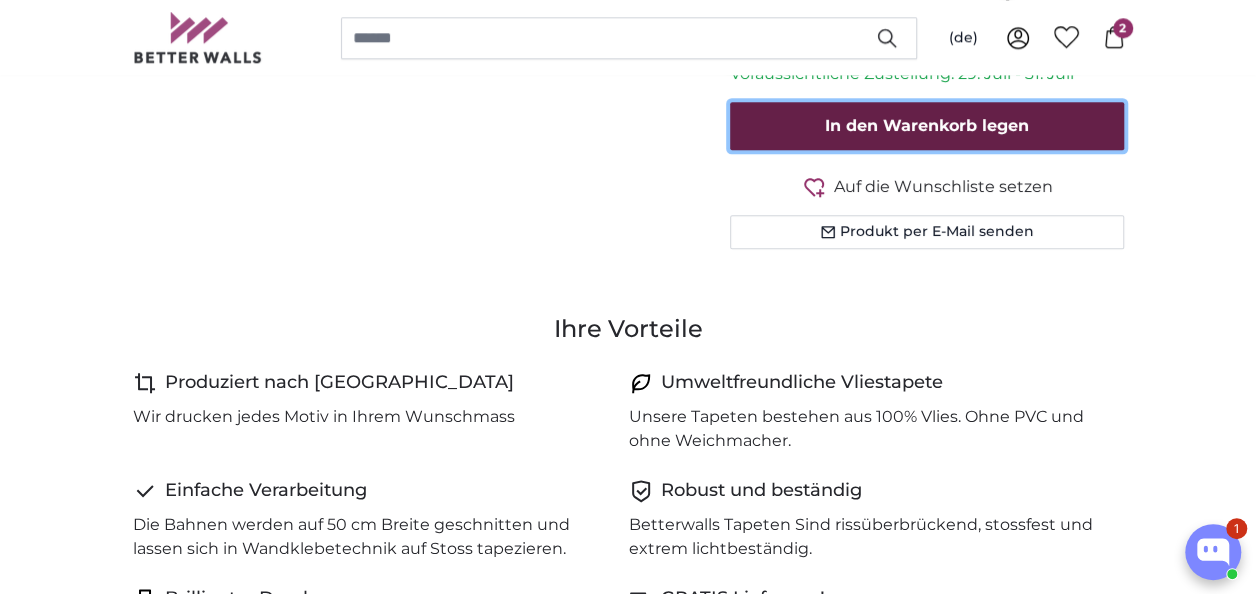 click on "In den Warenkorb legen" at bounding box center (927, 126) 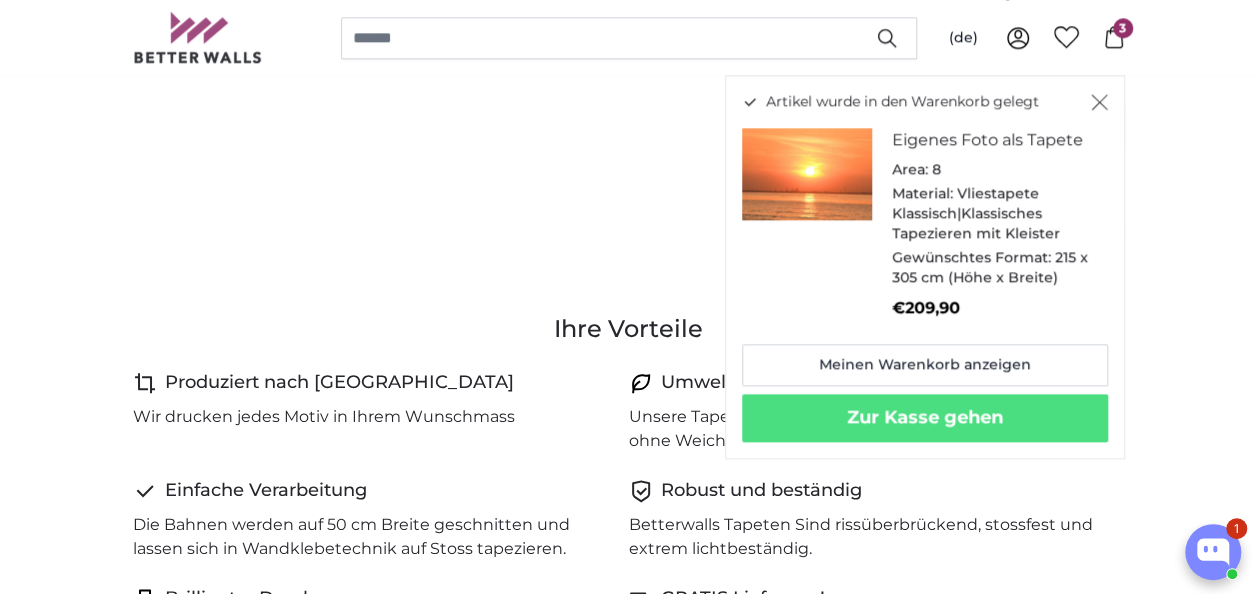 click 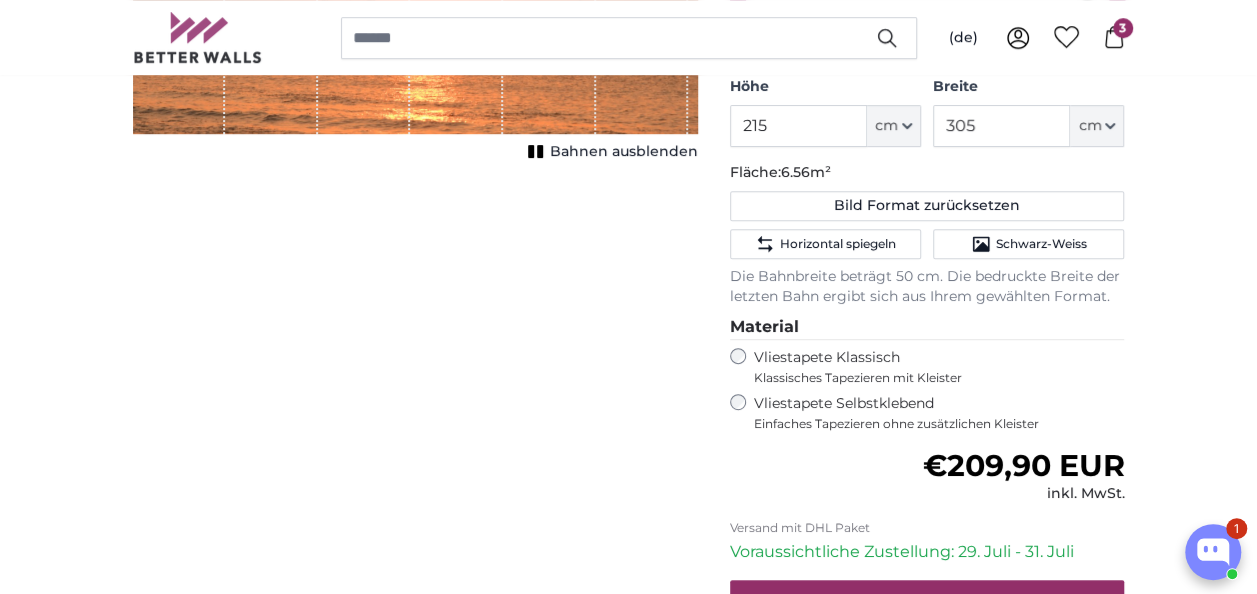 scroll, scrollTop: 500, scrollLeft: 0, axis: vertical 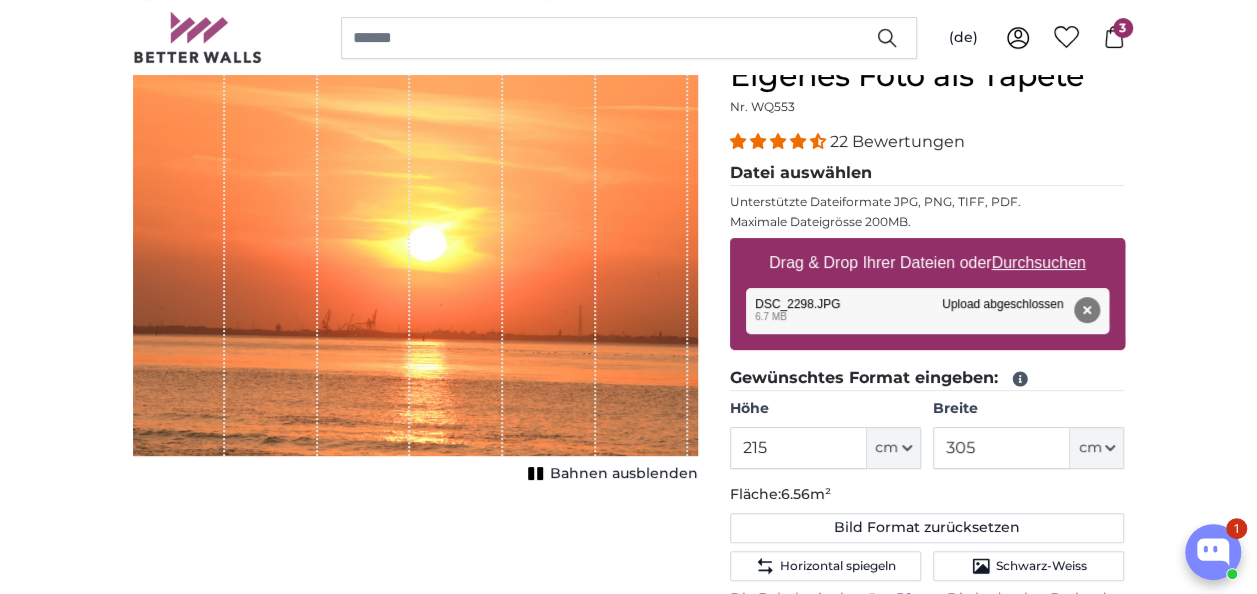 click on "Durchsuchen" at bounding box center (1038, 262) 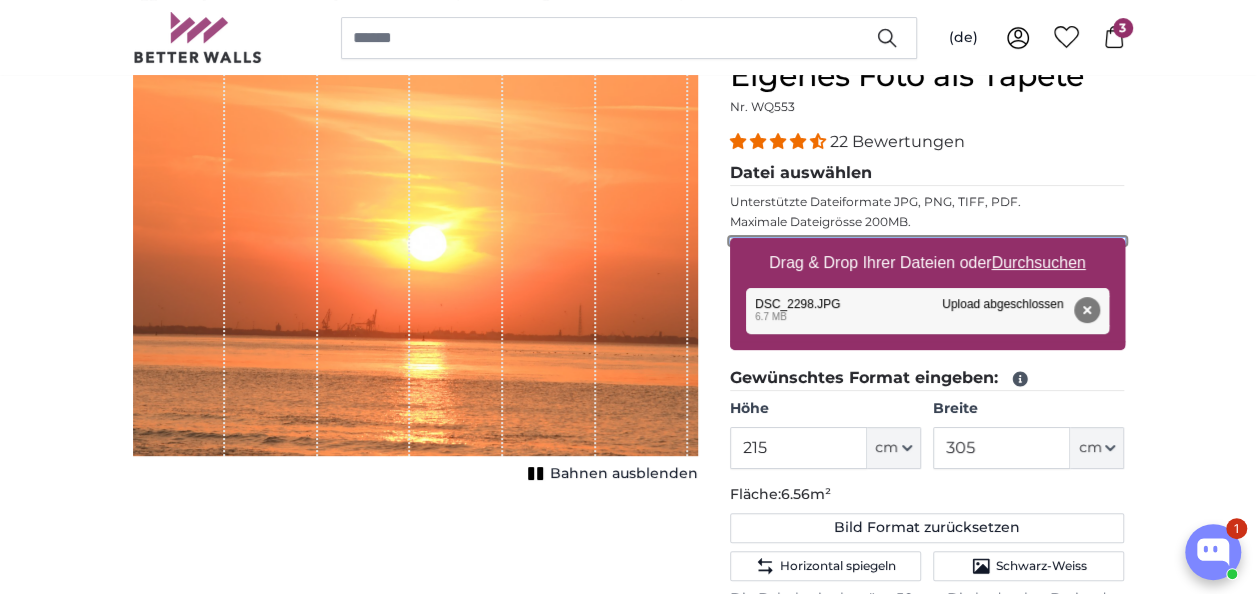click on "Drag & Drop Ihrer Dateien oder  Durchsuchen" at bounding box center (927, 241) 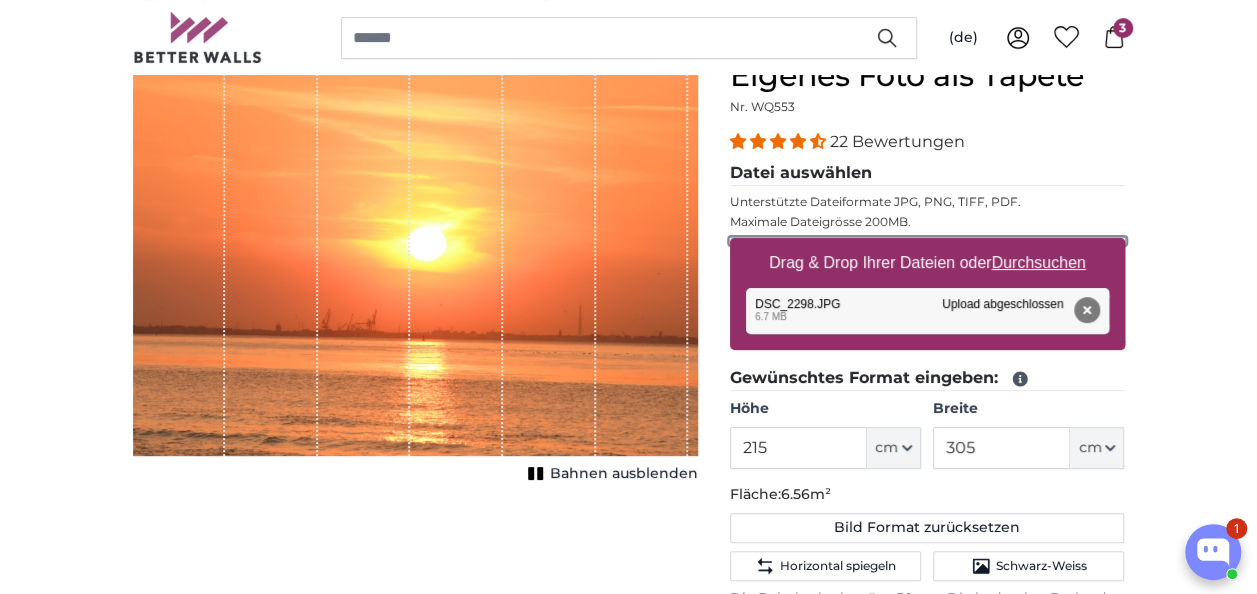 type on "**********" 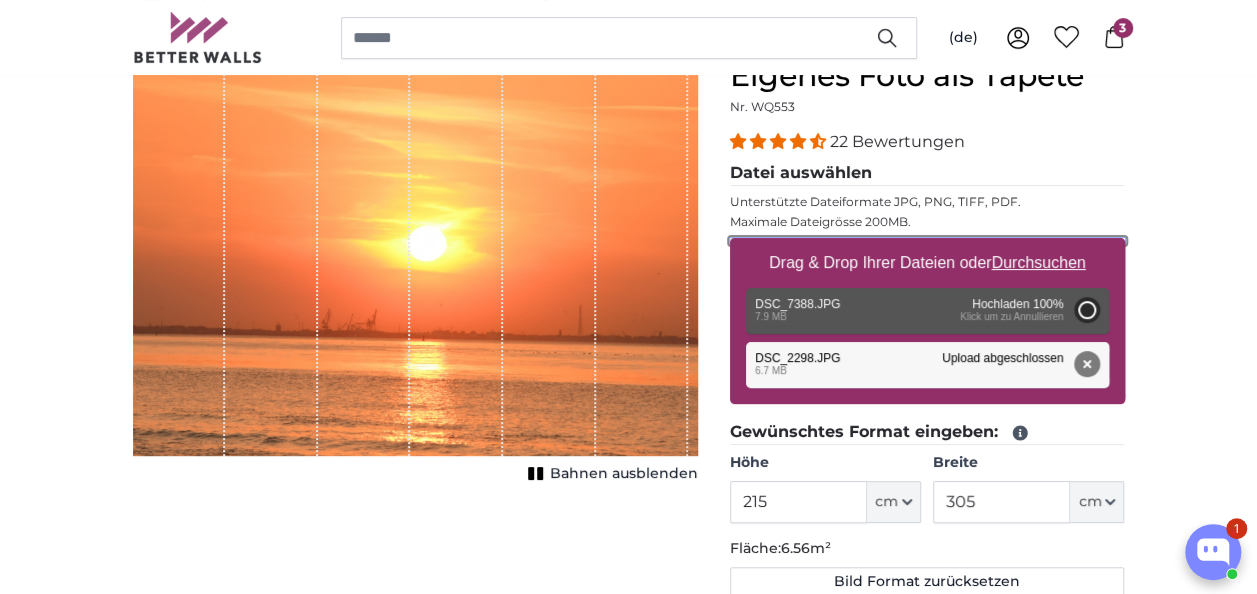type on "200" 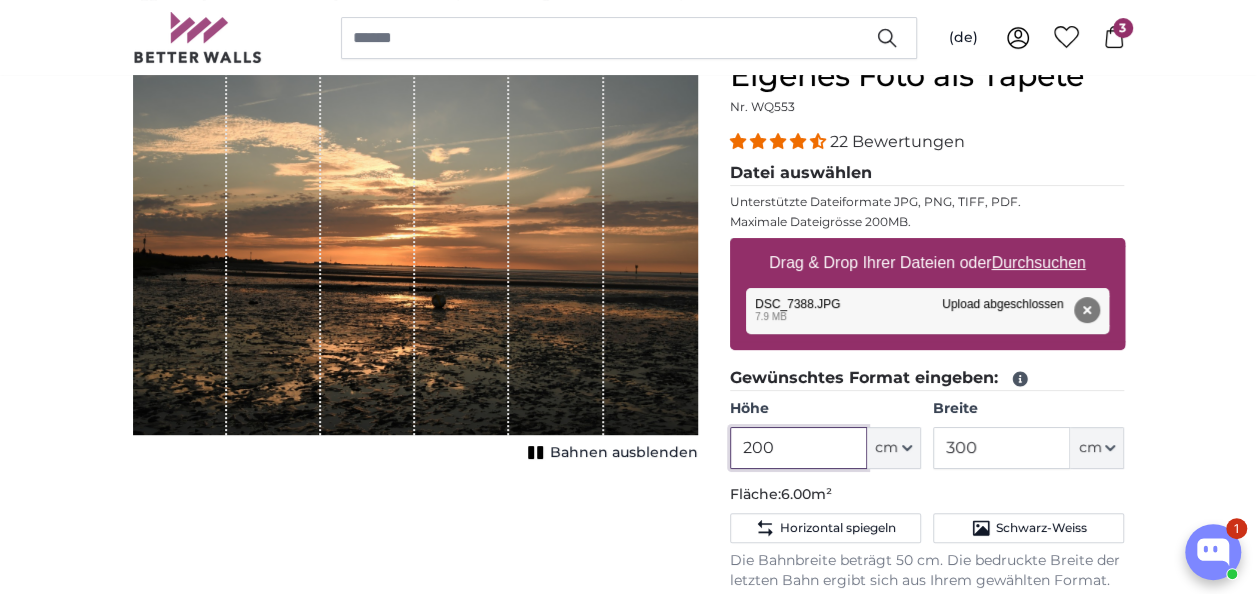 click on "200" at bounding box center [798, 448] 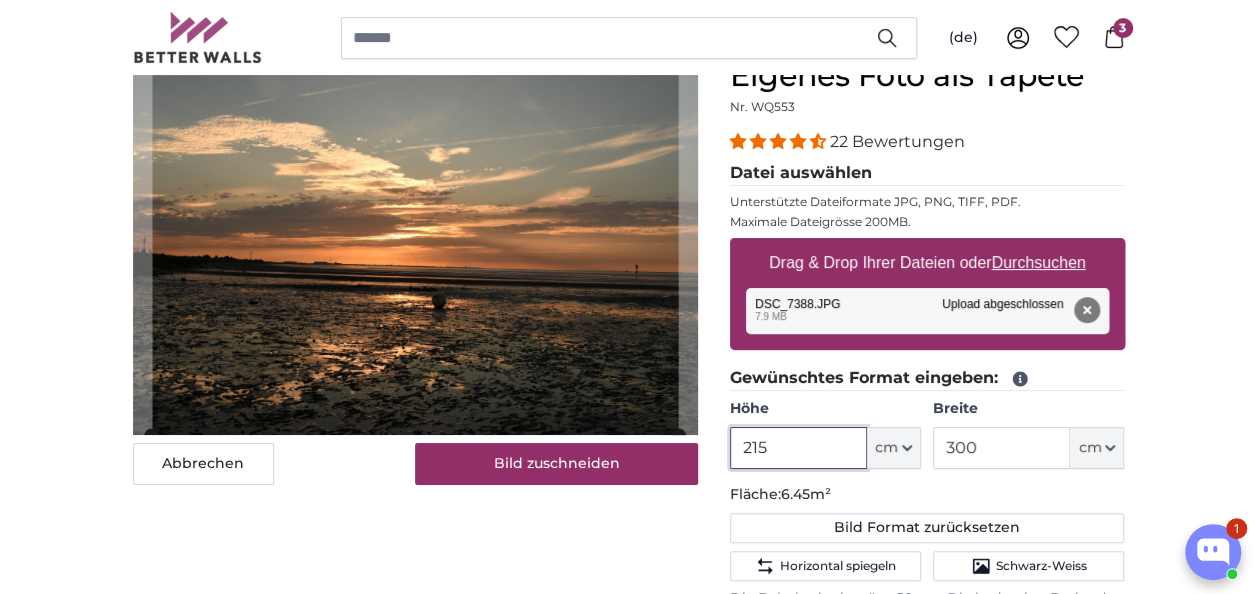type on "215" 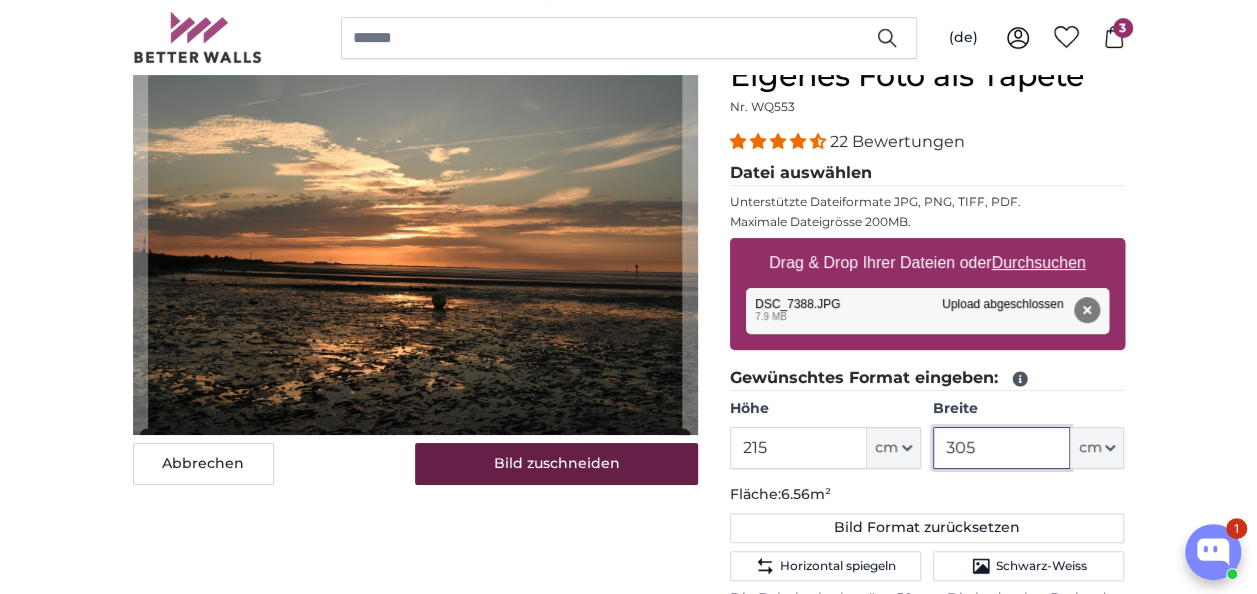 type on "305" 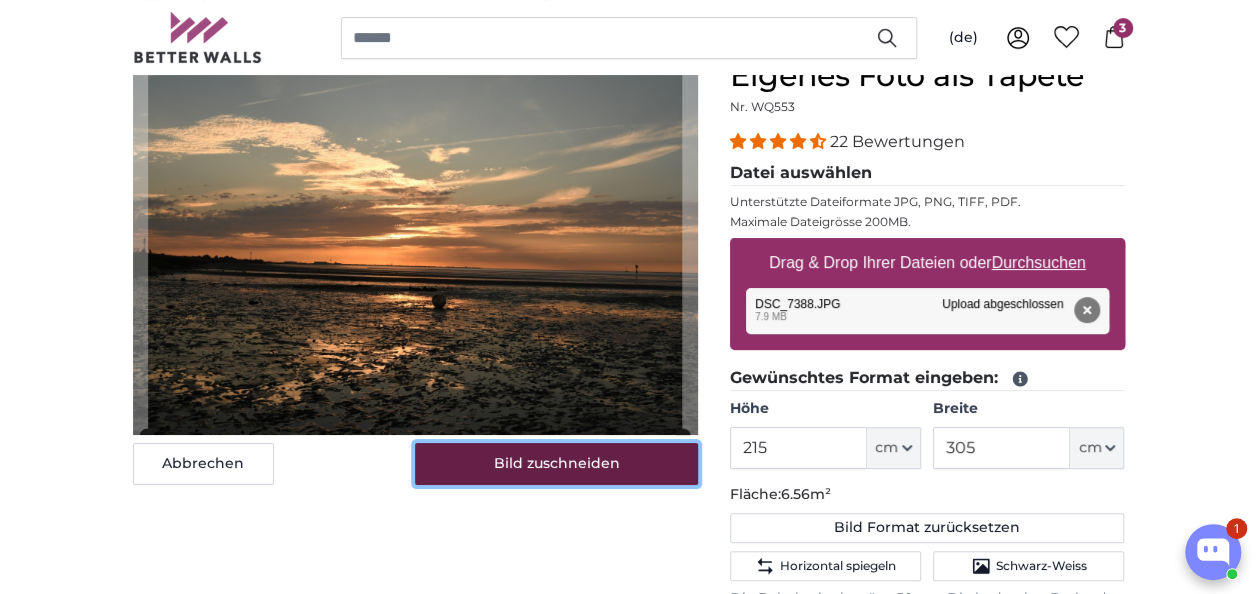 click on "Bild zuschneiden" at bounding box center [556, 464] 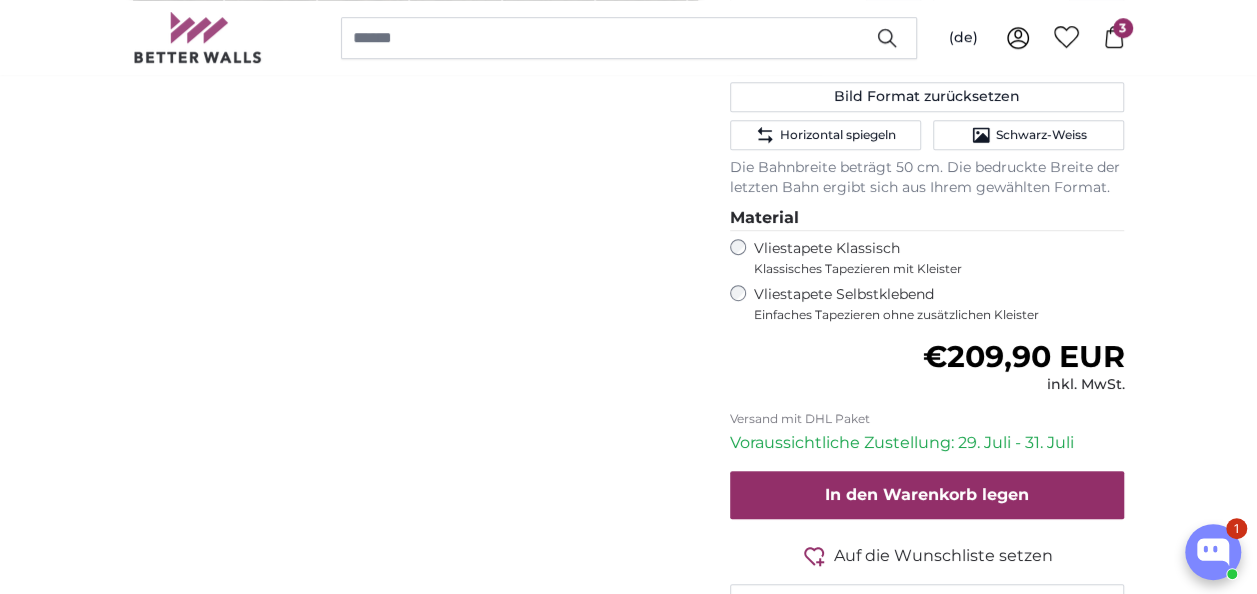 scroll, scrollTop: 688, scrollLeft: 0, axis: vertical 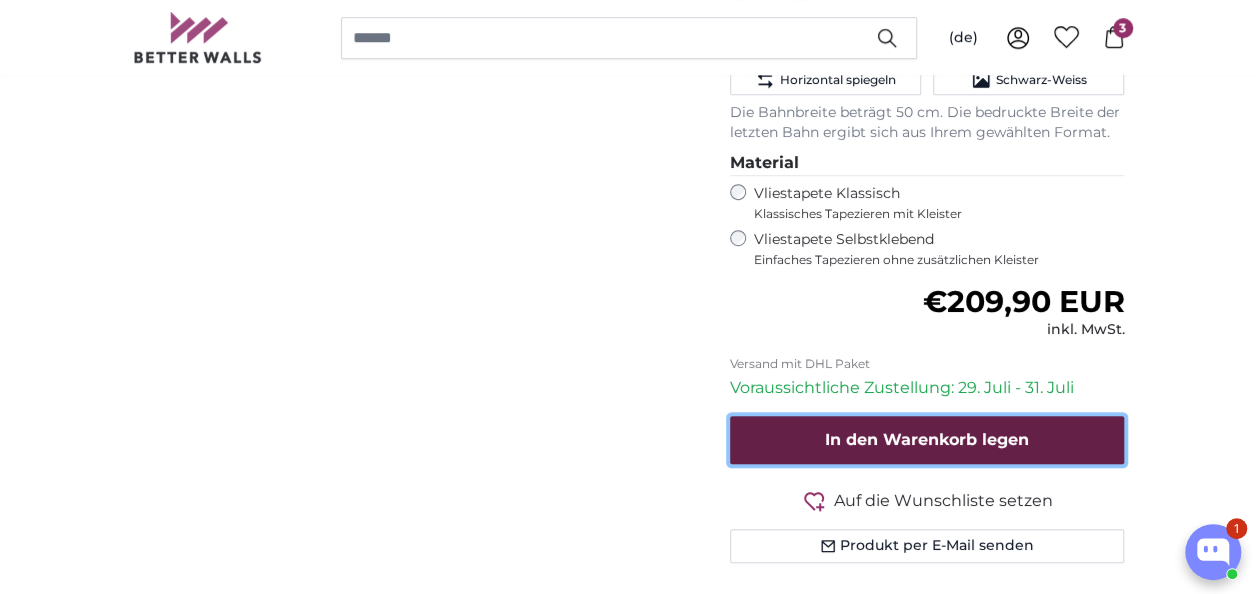 click on "In den Warenkorb legen" at bounding box center [927, 440] 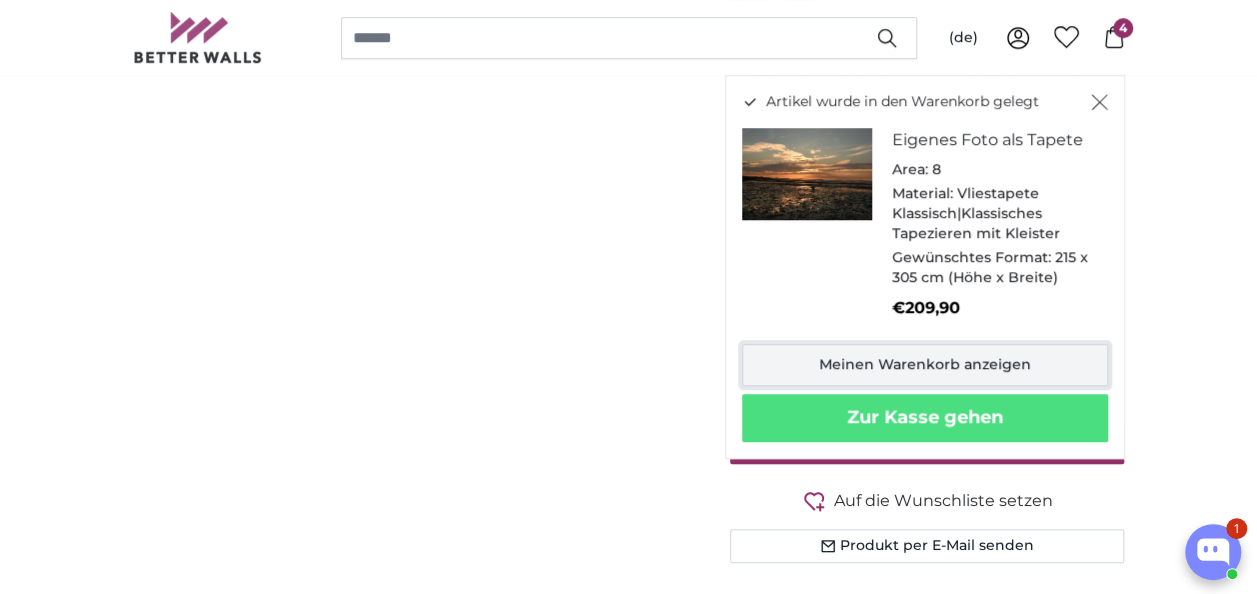 click on "Meinen Warenkorb anzeigen" at bounding box center [925, 365] 